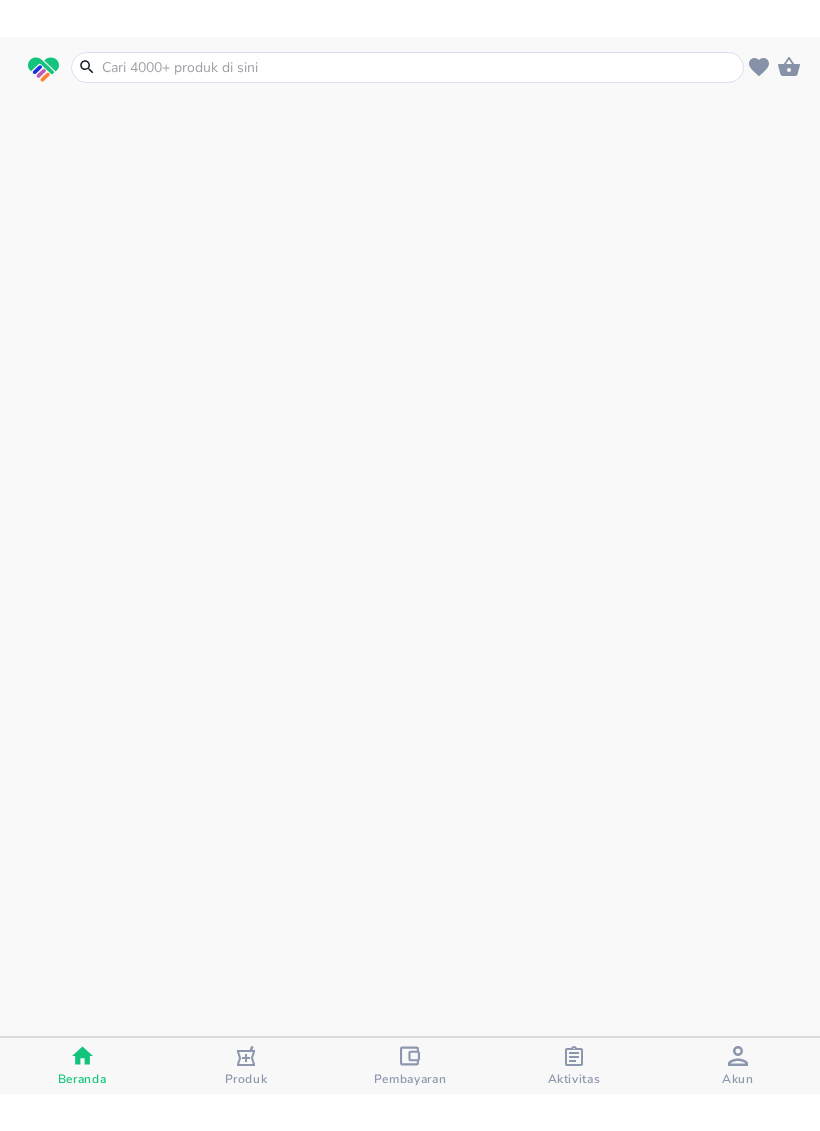 scroll, scrollTop: 0, scrollLeft: 0, axis: both 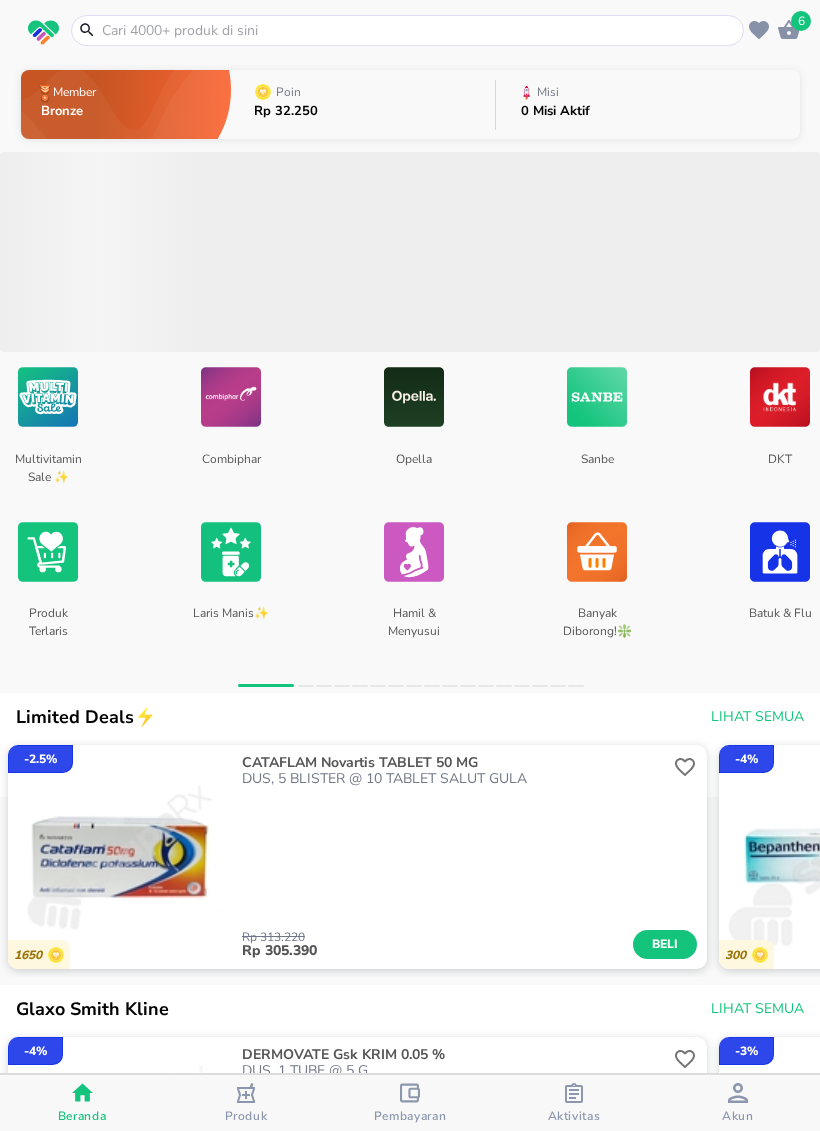 click 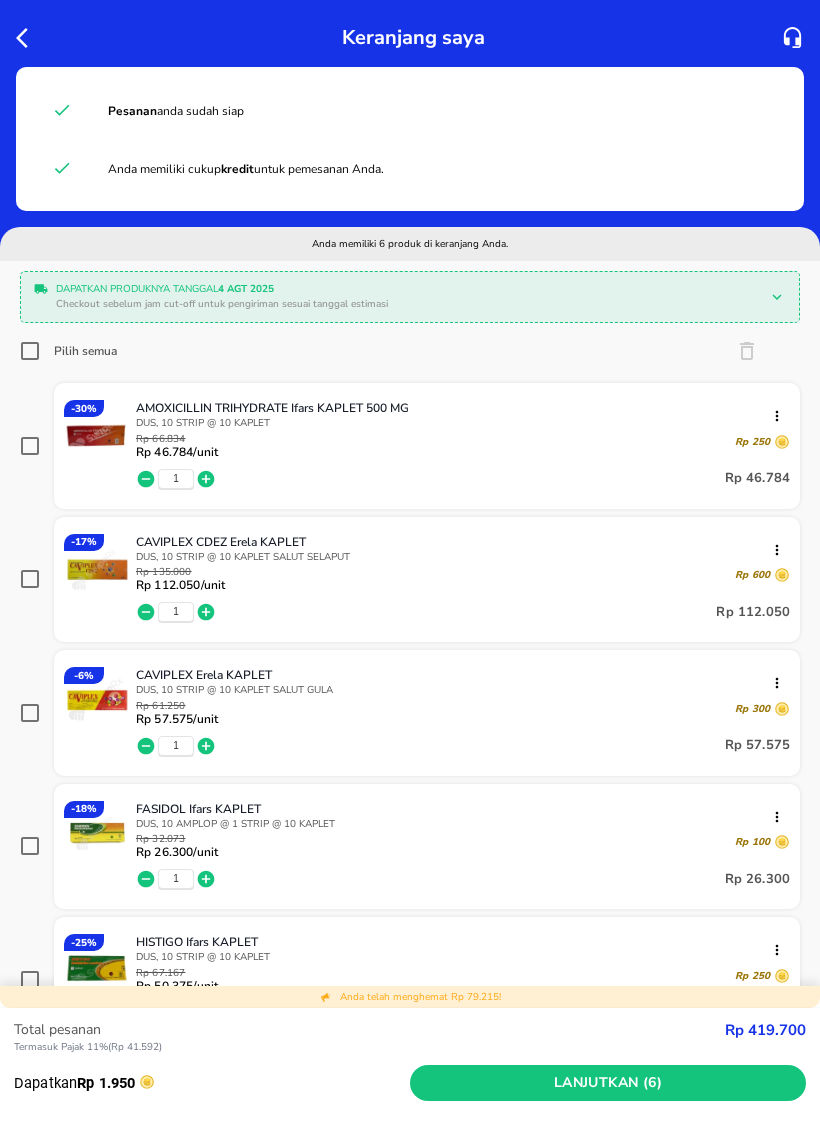 click on "[PRODUCT_NAME] [PRODUCT_DETAILS] [PRICE] [PRICE] /[UNIT] [PRICE] - [PERCENT]" at bounding box center [410, 713] 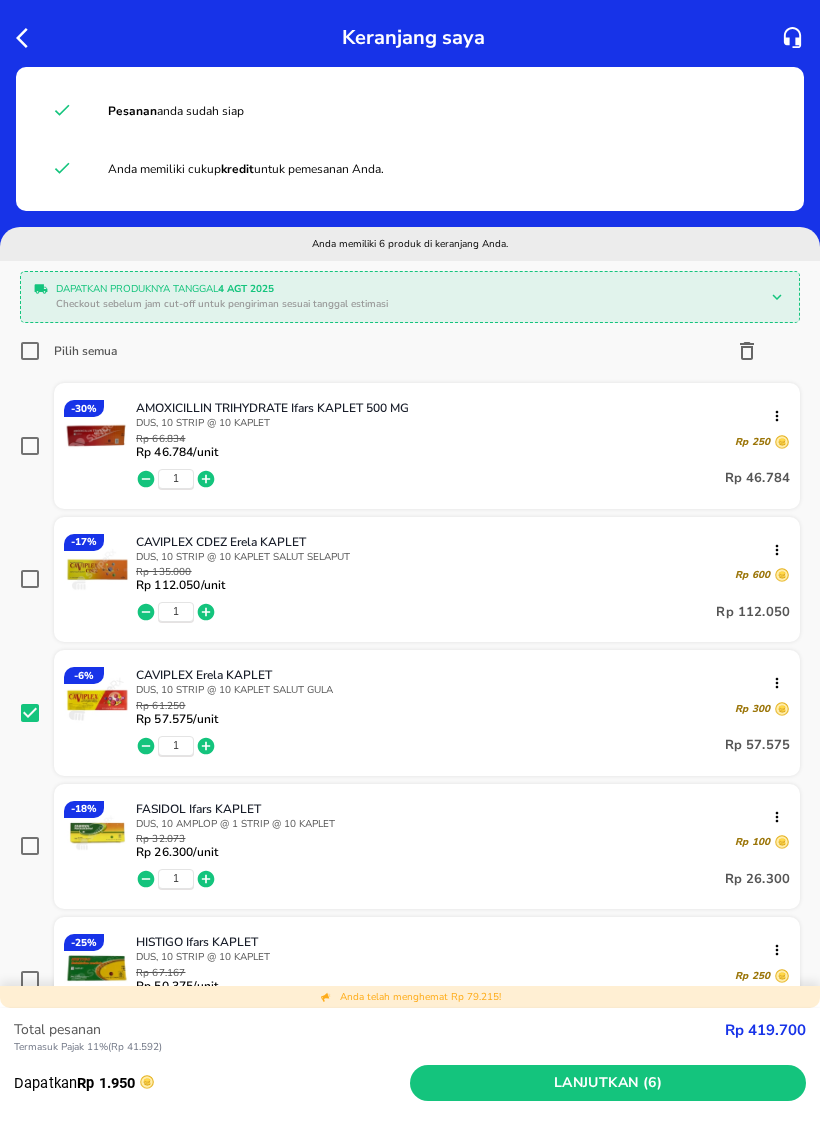 click 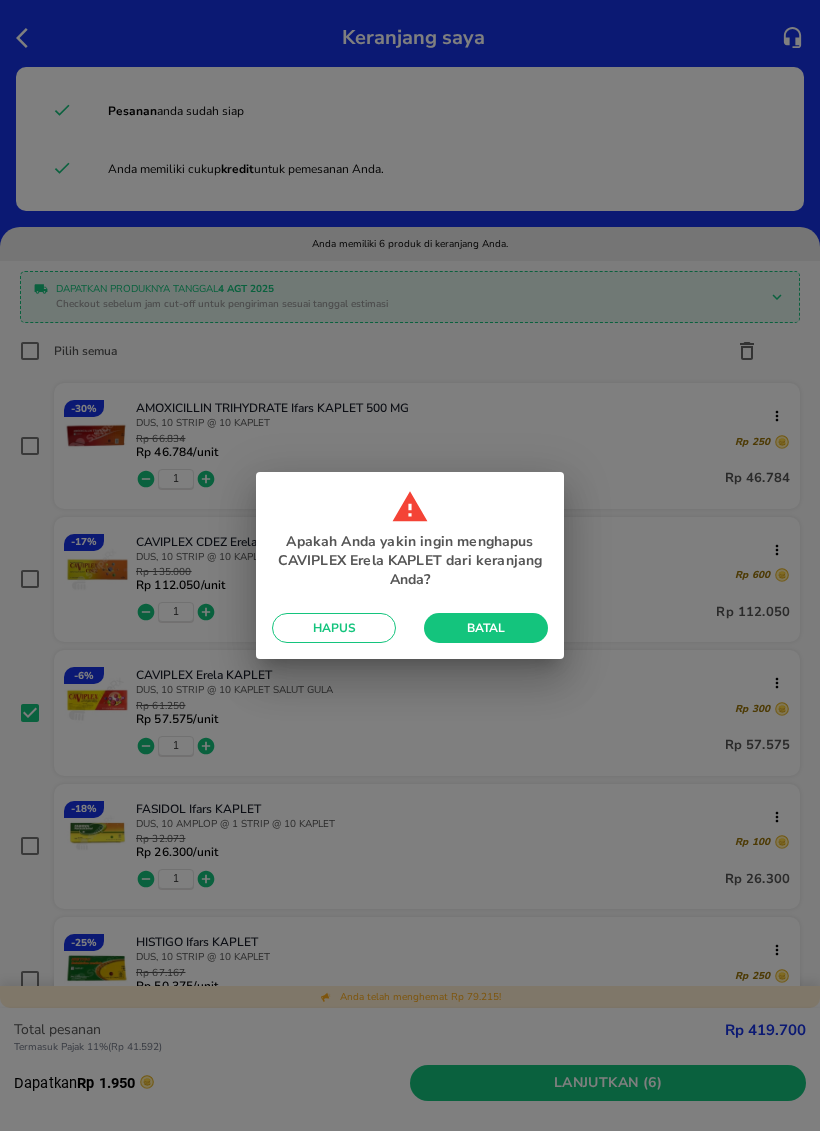 click on "Hapus" at bounding box center (334, 628) 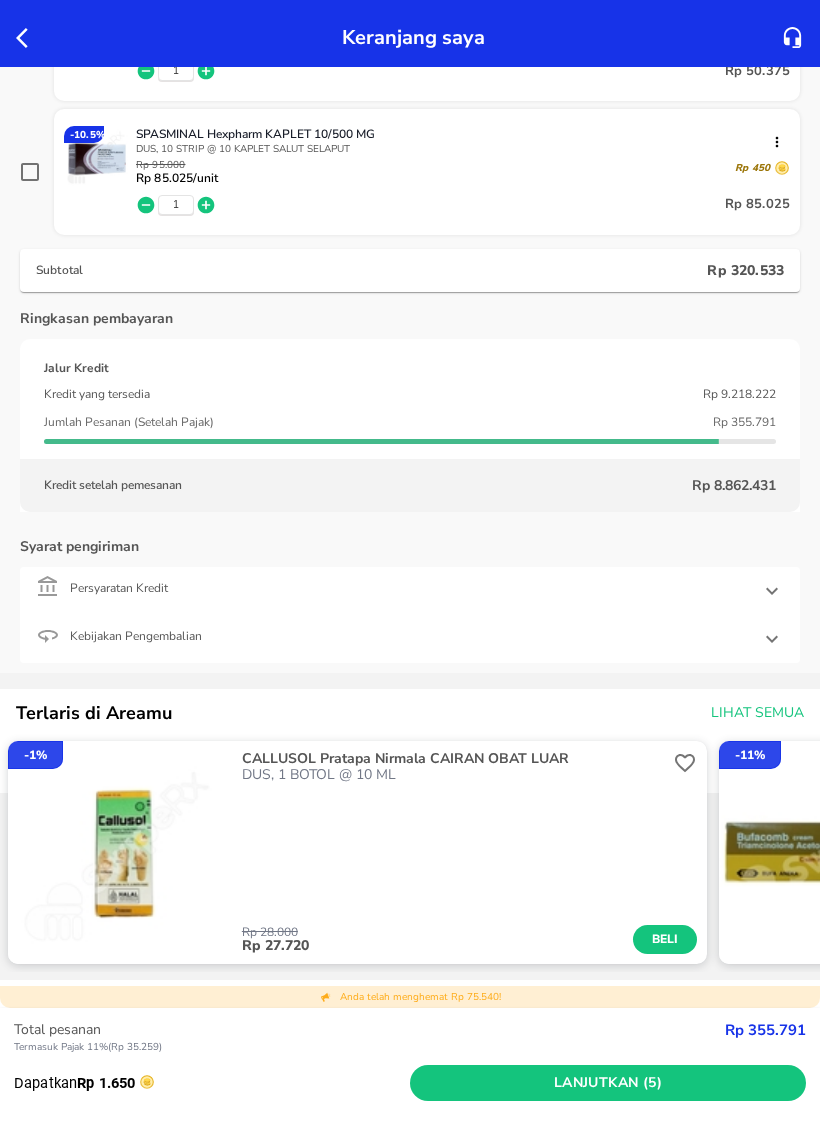 scroll, scrollTop: 813, scrollLeft: 0, axis: vertical 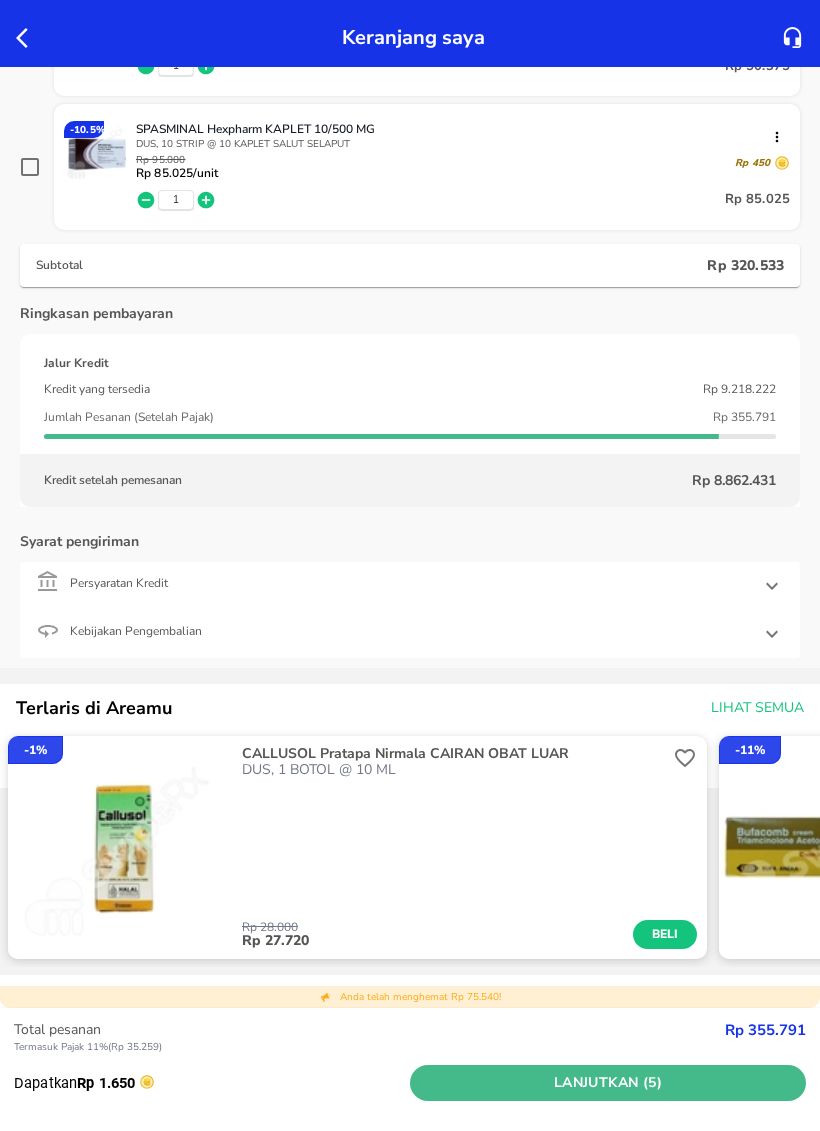 click on "Lanjutkan (5)" at bounding box center (608, 1083) 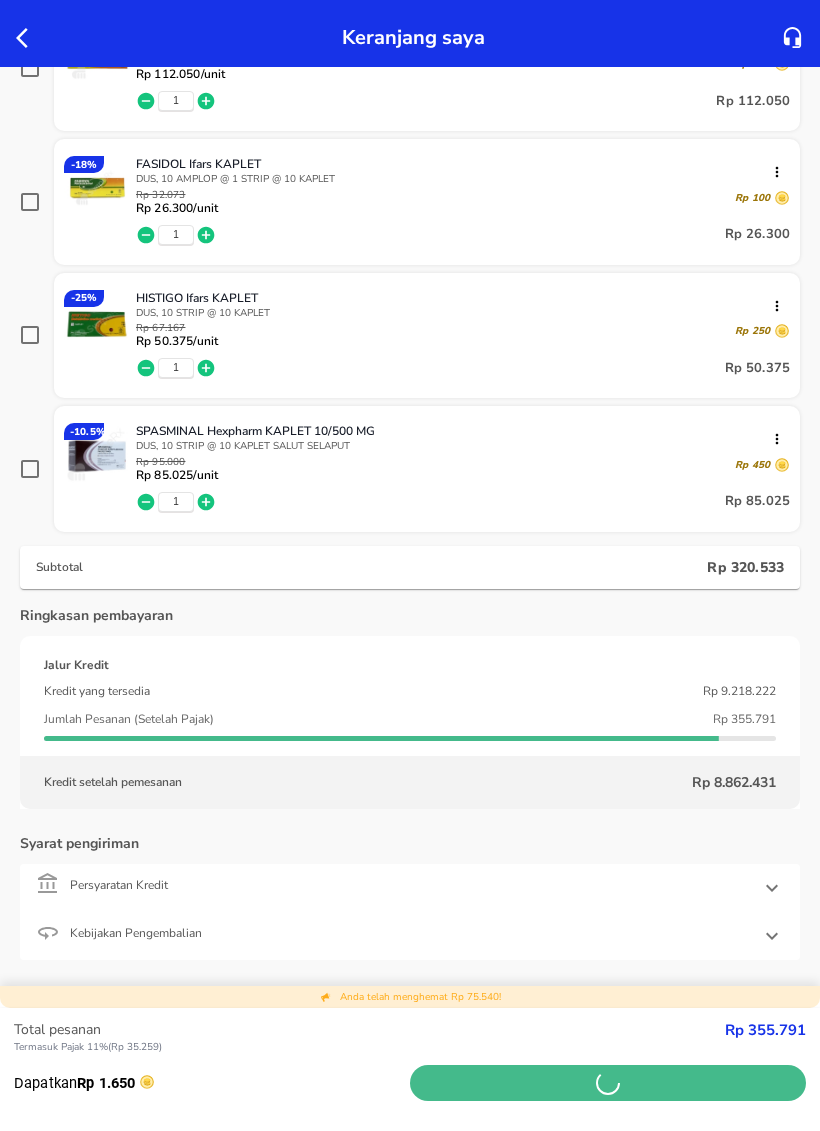 scroll, scrollTop: 516, scrollLeft: 0, axis: vertical 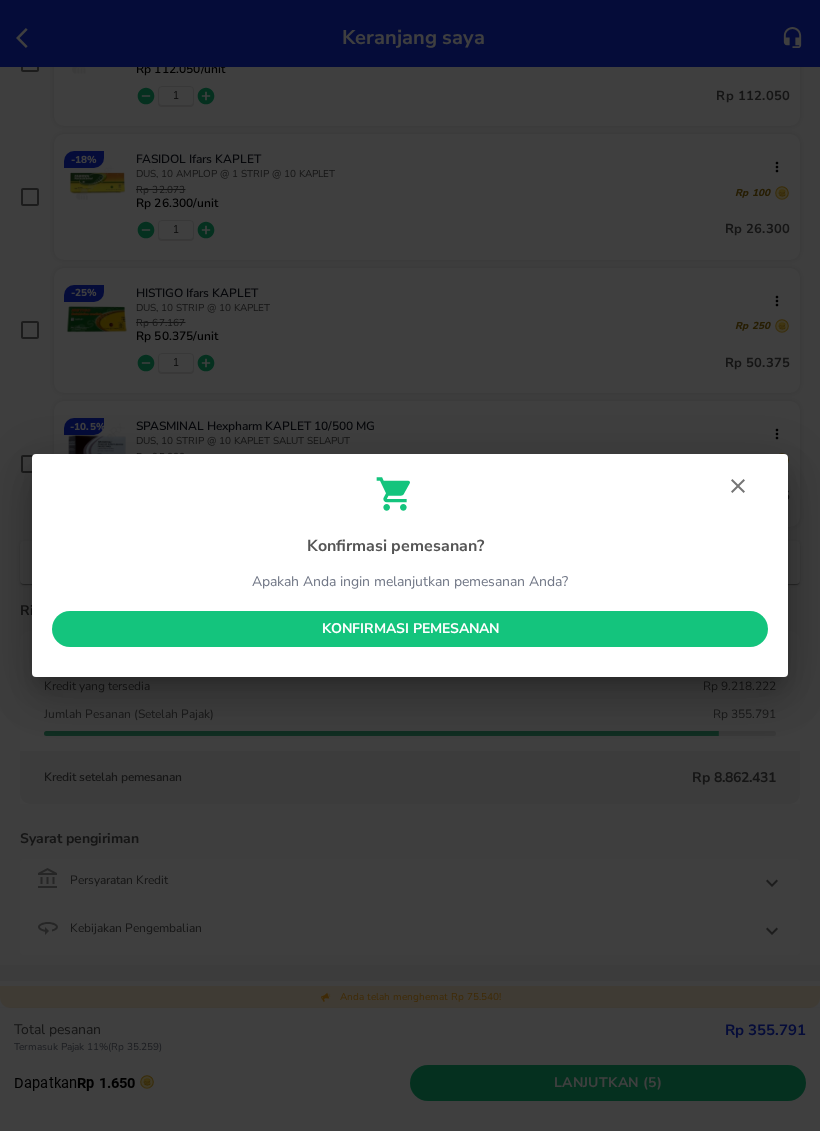 click on "Konfirmasi pemesanan" at bounding box center [410, 629] 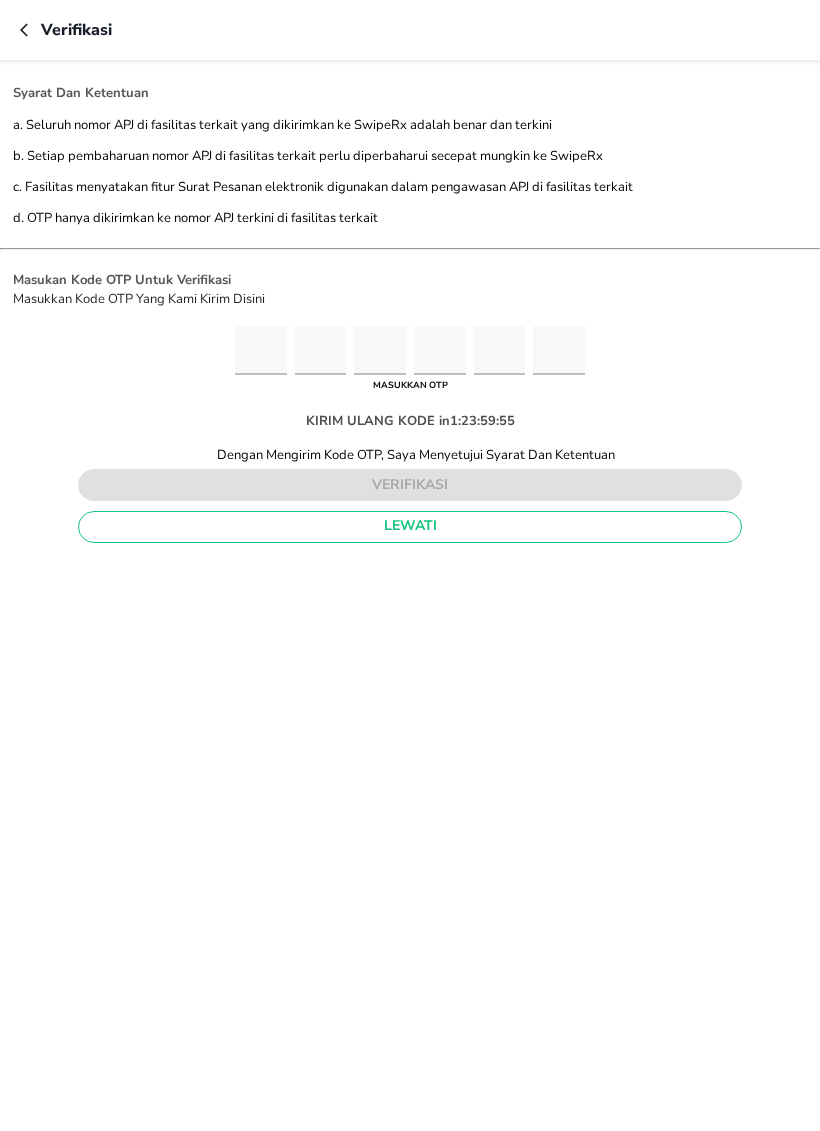 click at bounding box center (261, 350) 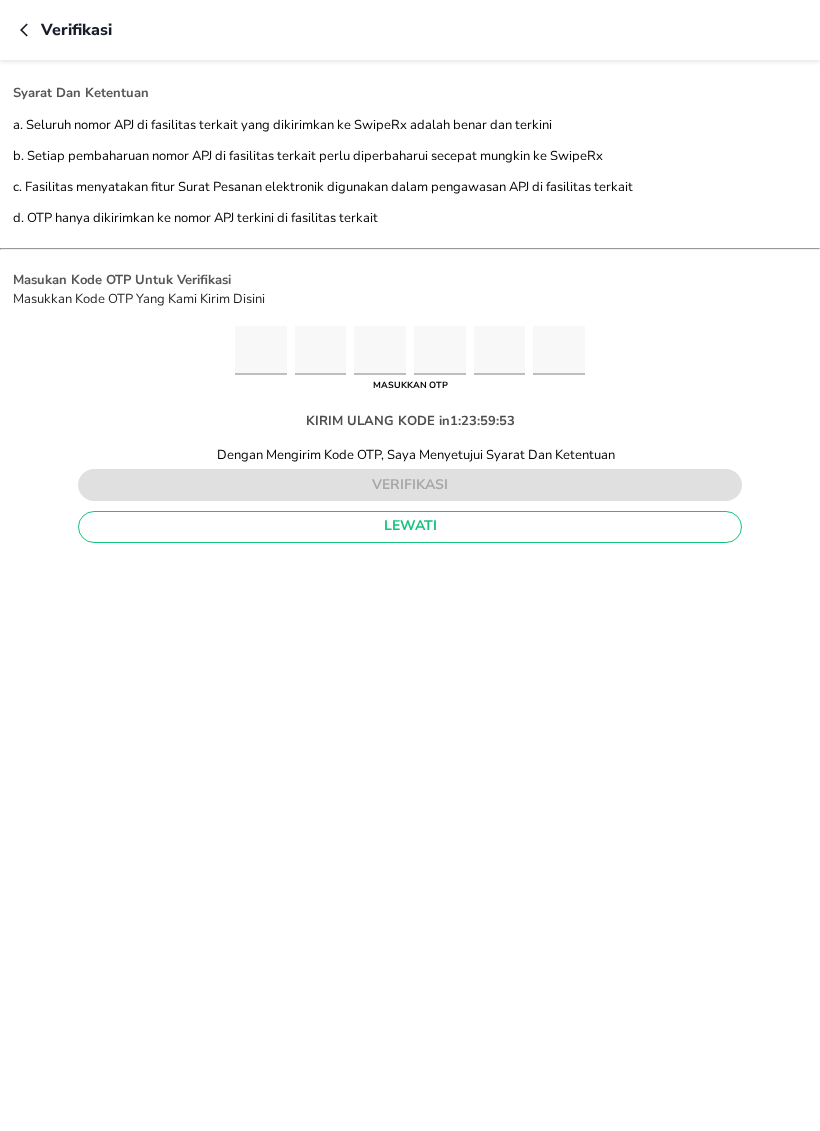 click at bounding box center (261, 350) 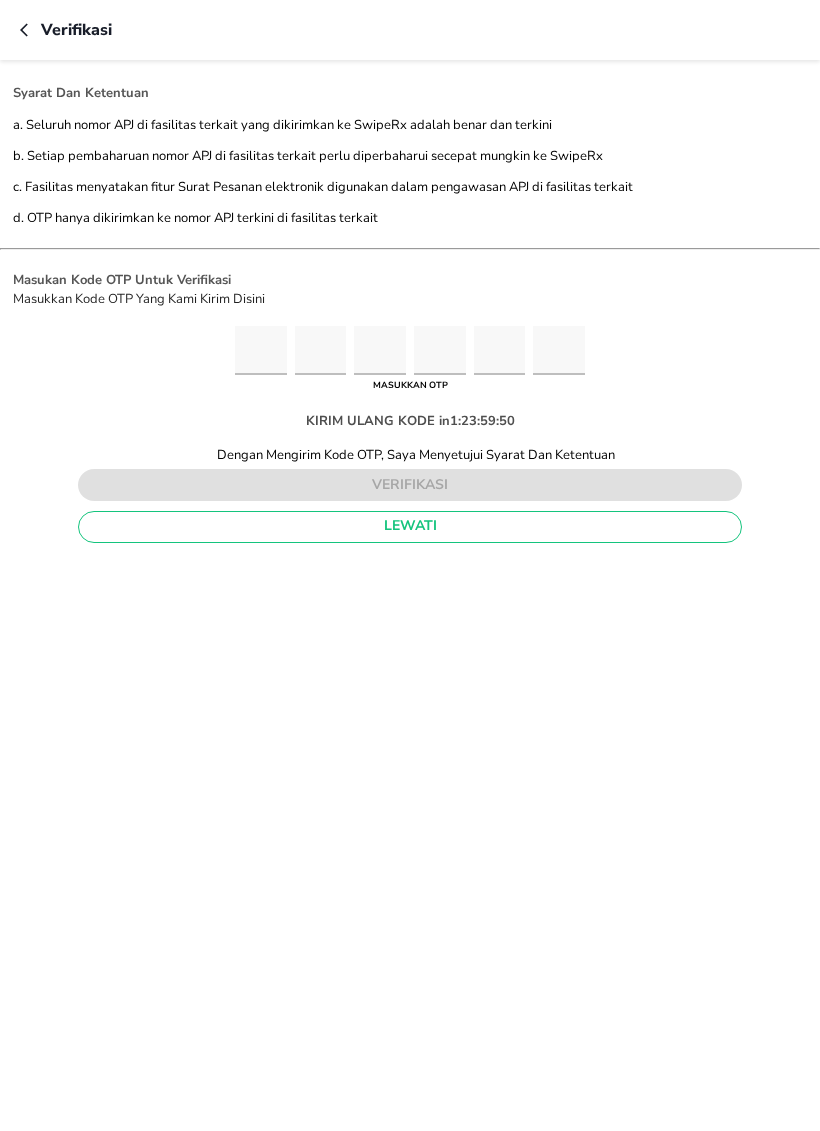 type on "8" 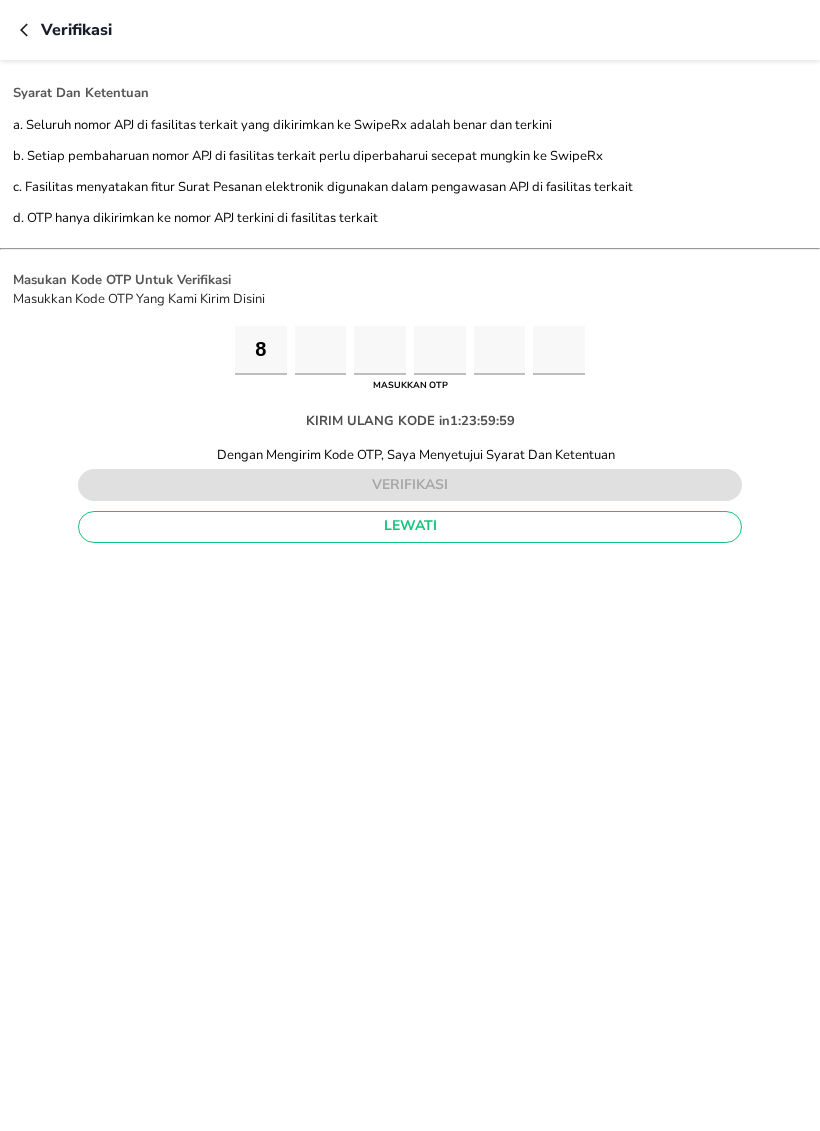 type on "4" 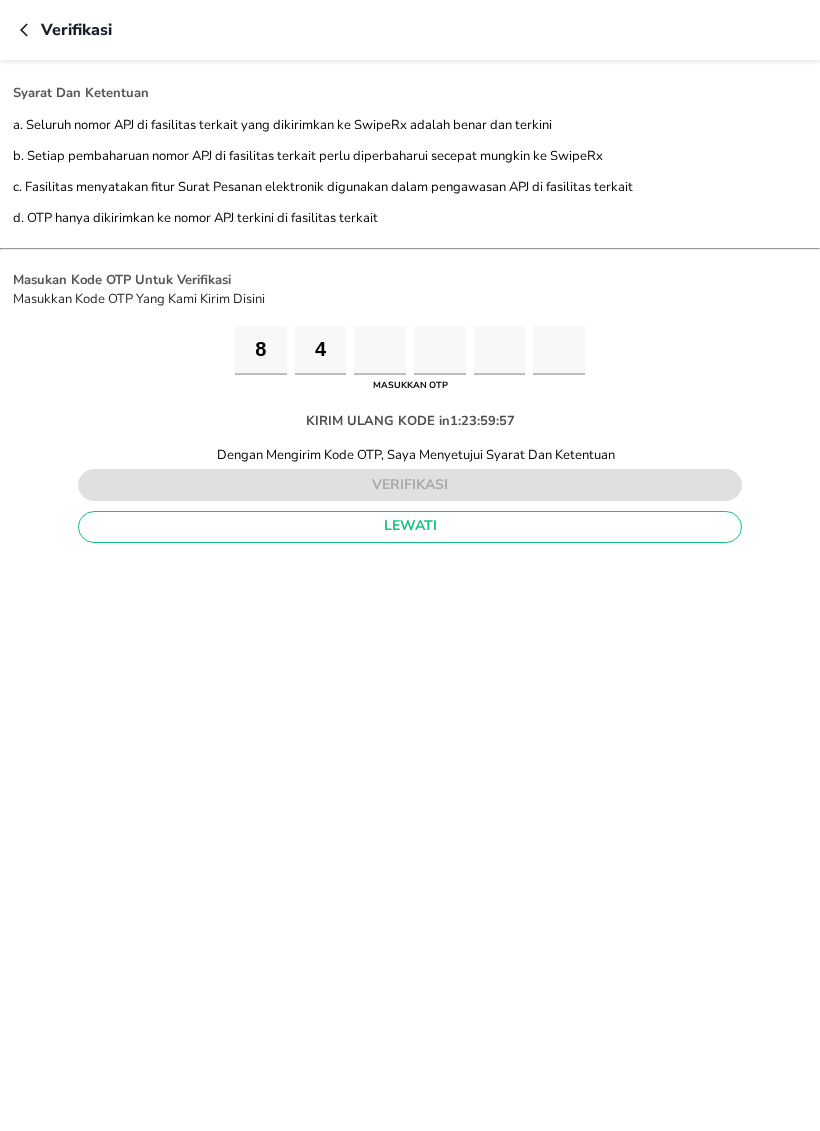 type on "8" 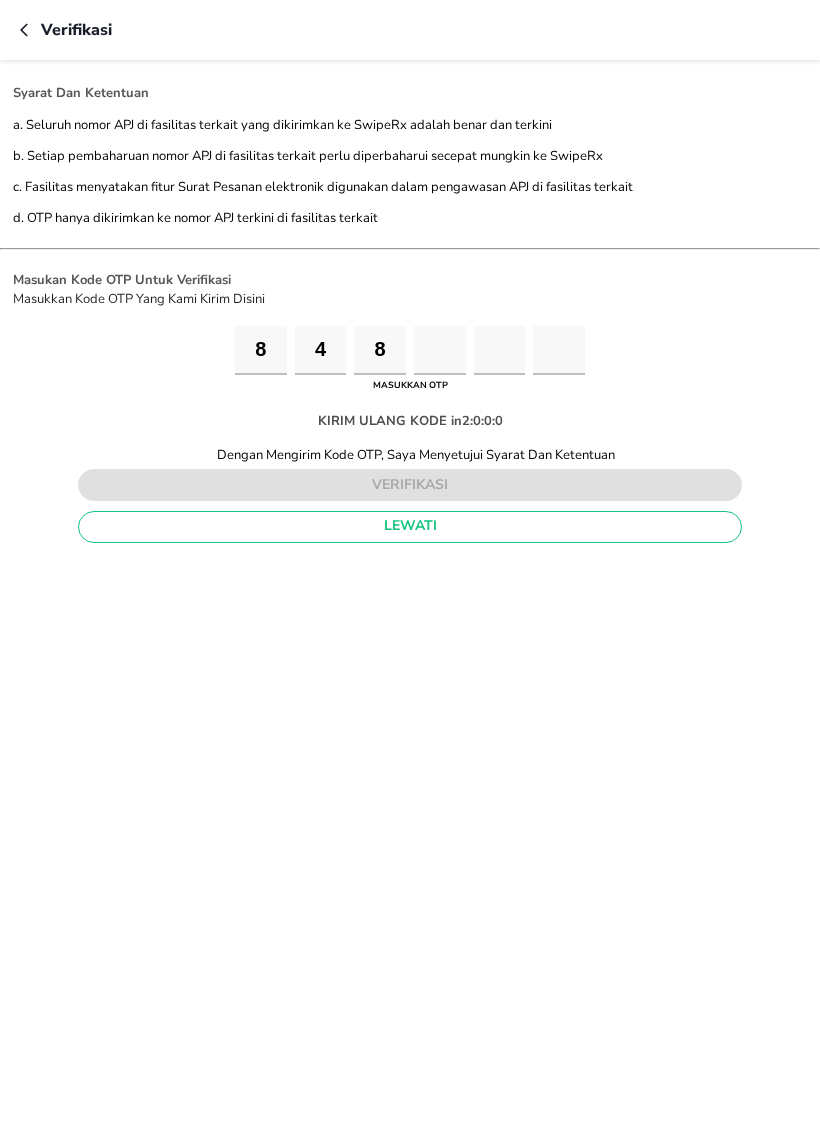 type on "9" 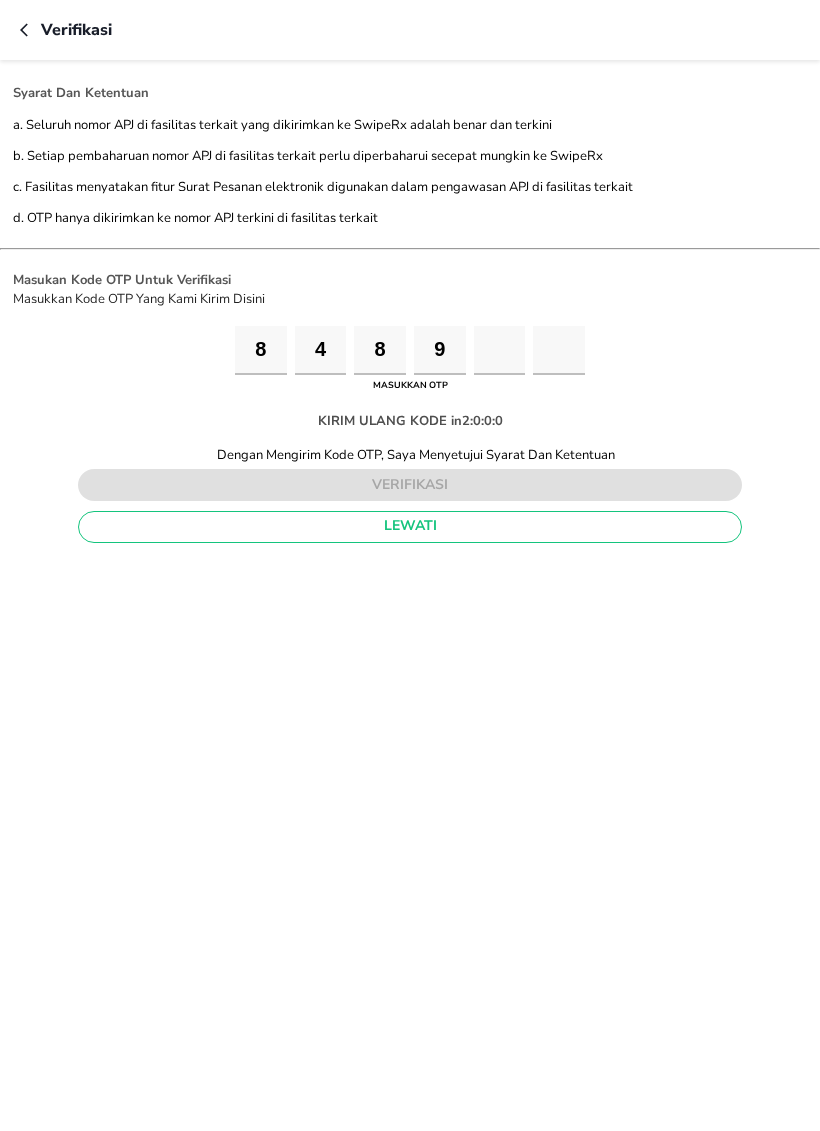 type on "8" 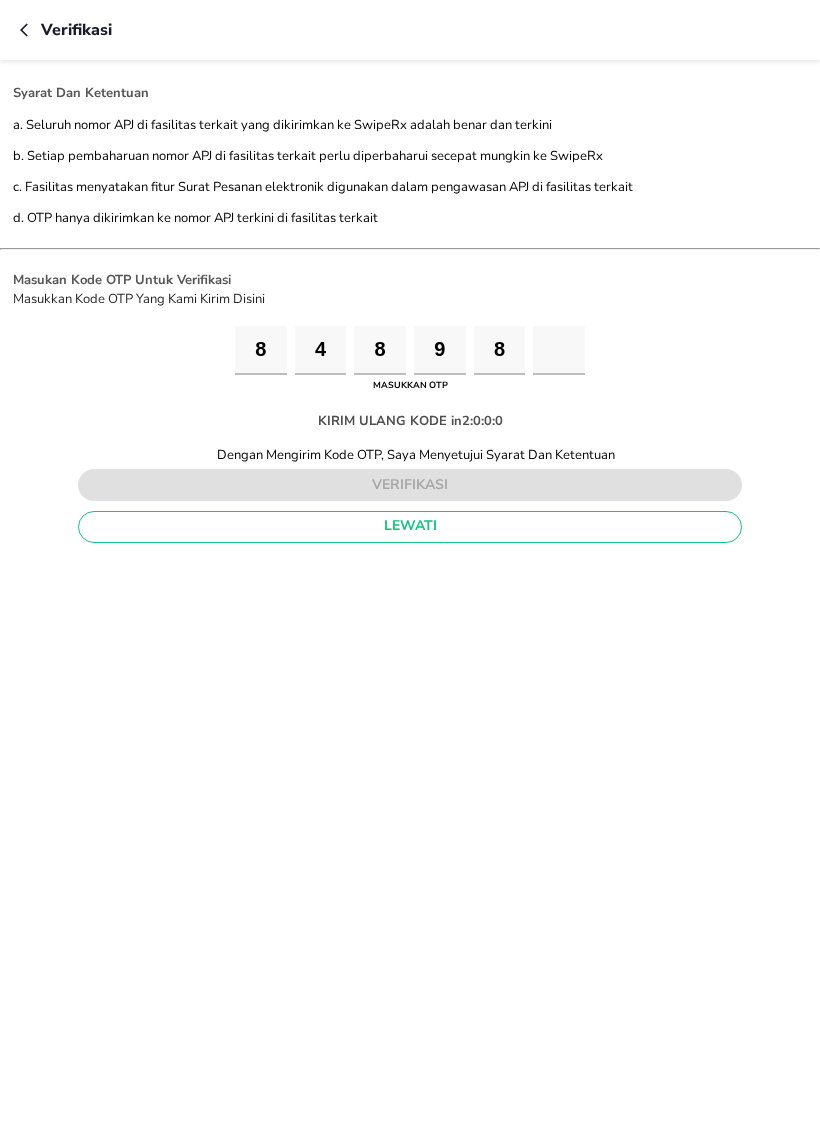 type on "8" 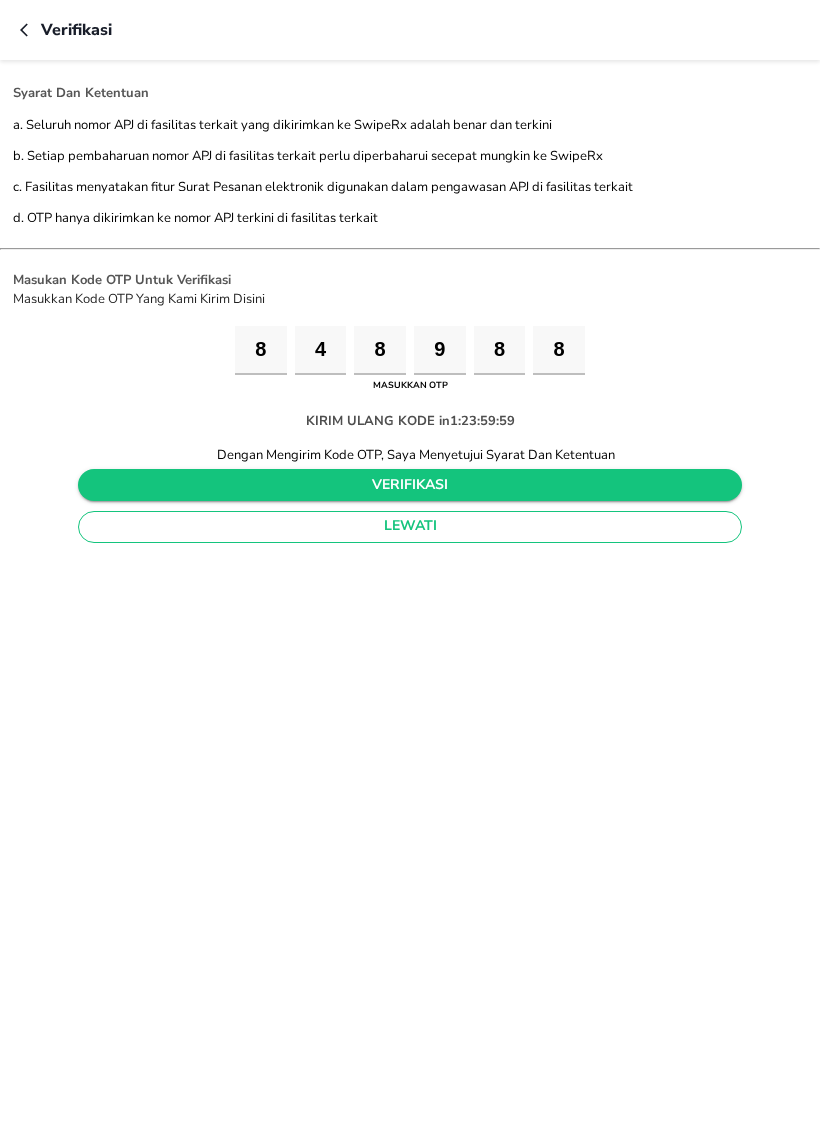 click on "verifikasi" at bounding box center (410, 485) 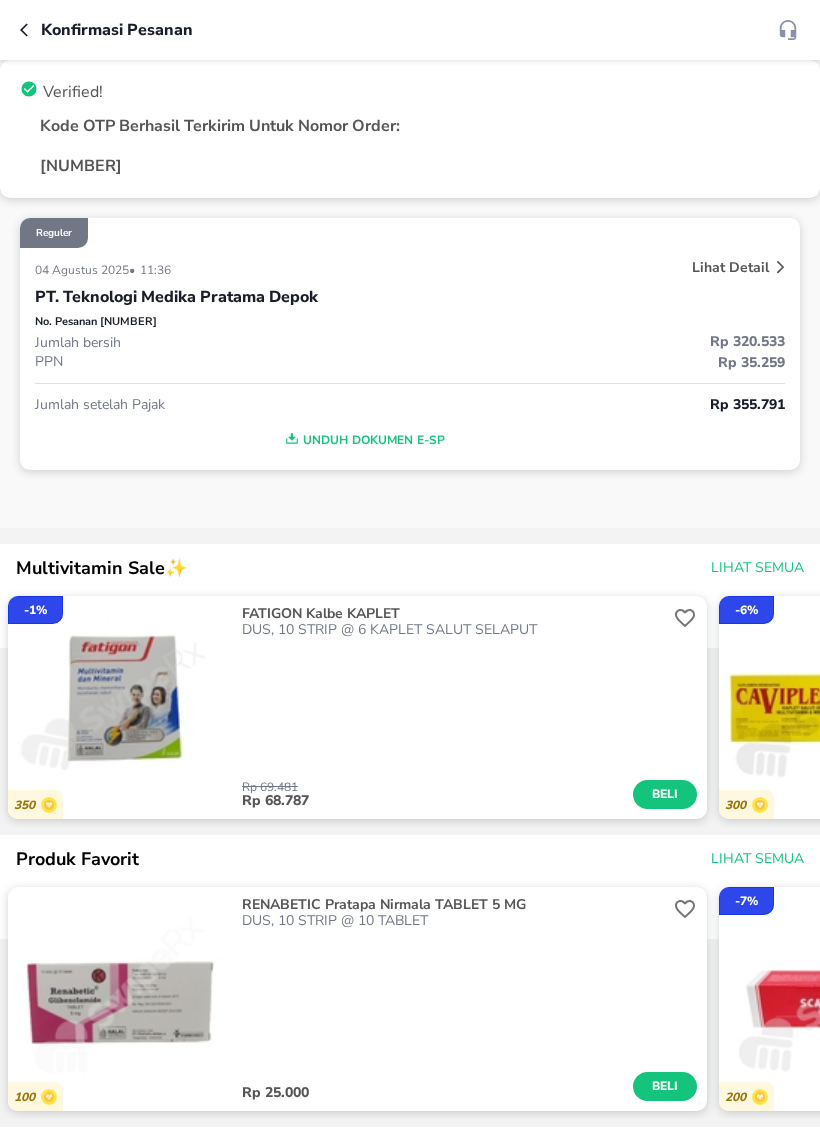 scroll, scrollTop: 0, scrollLeft: 0, axis: both 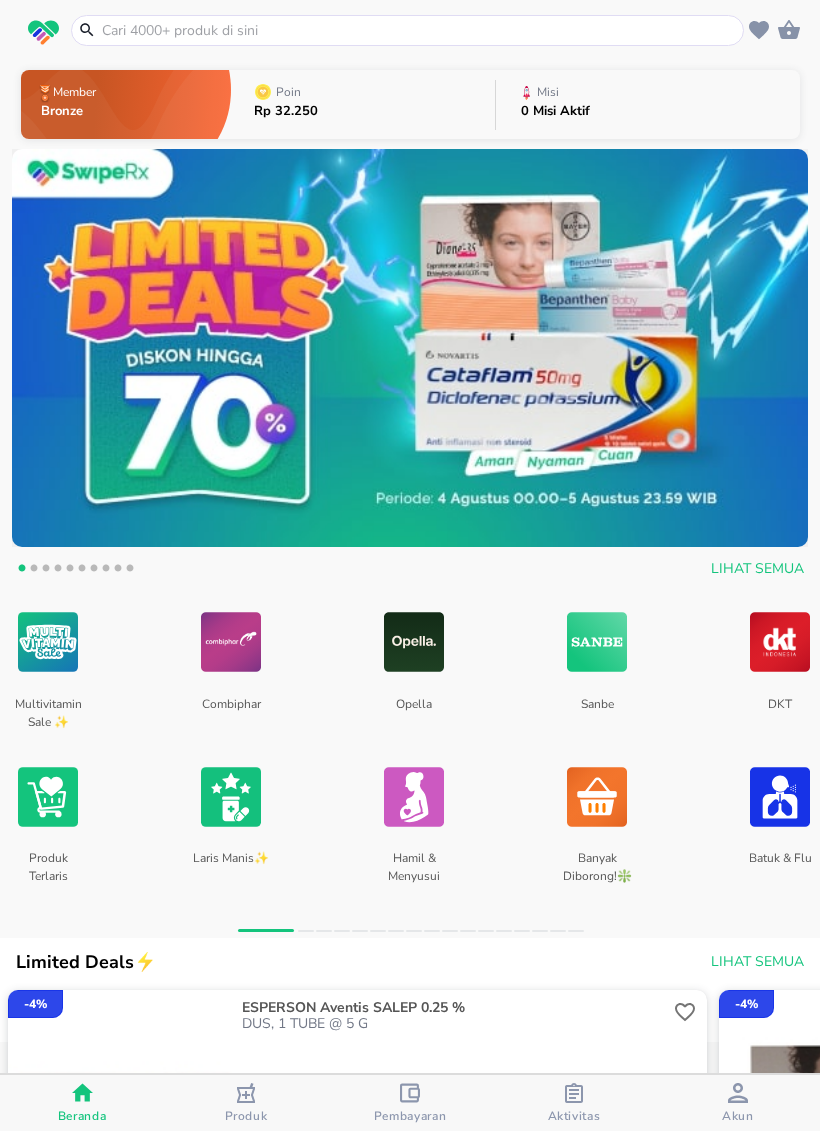 click at bounding box center [574, 1095] 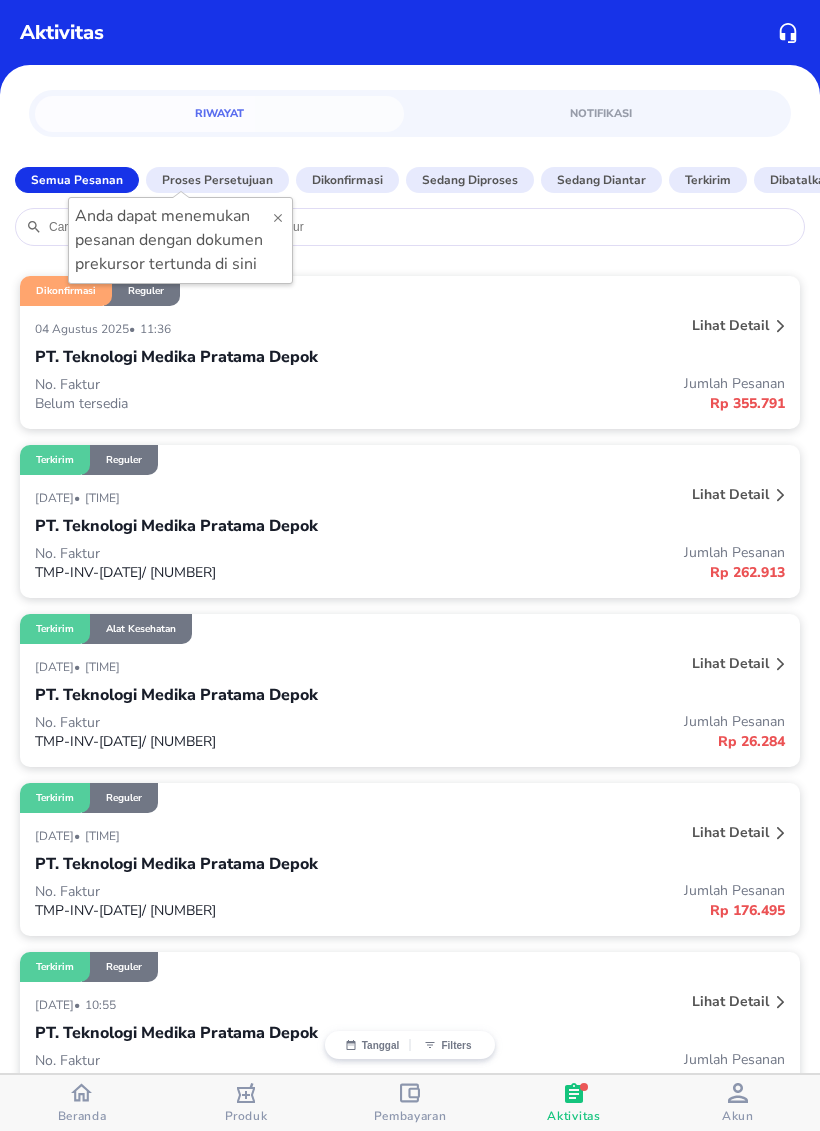 scroll, scrollTop: 0, scrollLeft: 0, axis: both 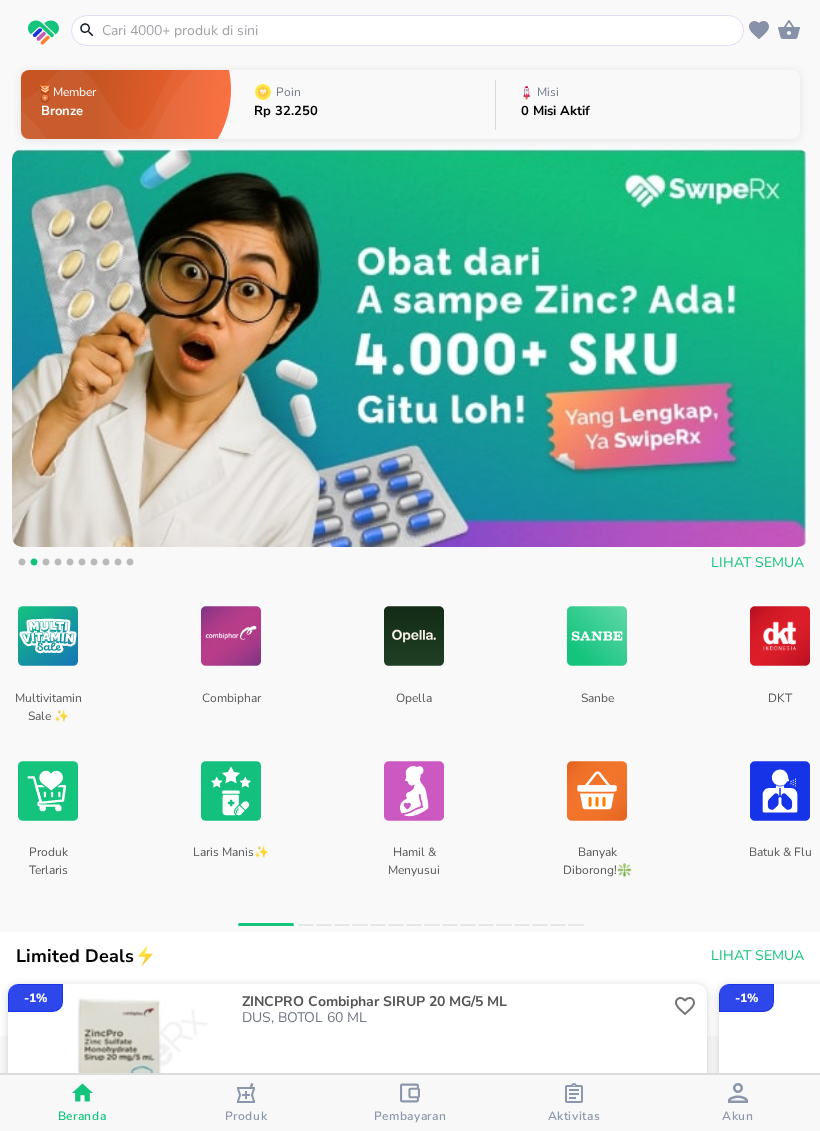 click on "Aktivitas" at bounding box center (574, 1116) 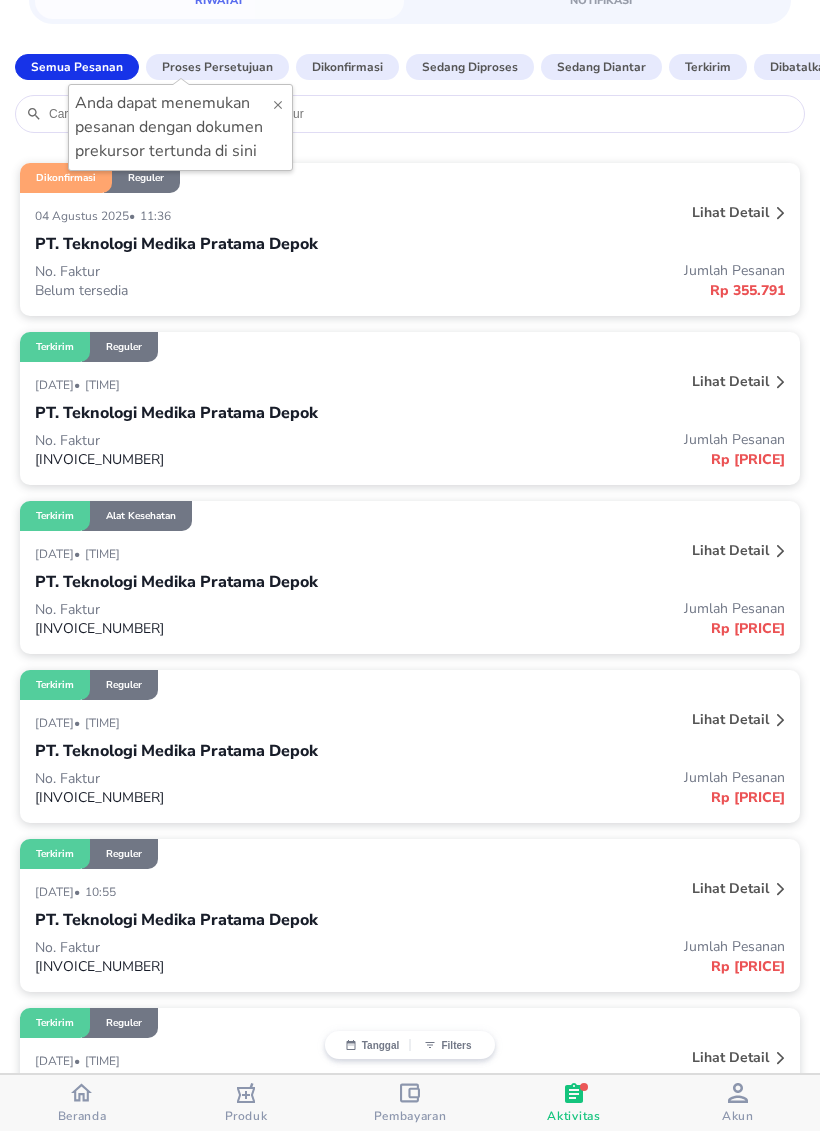 scroll, scrollTop: 110, scrollLeft: 0, axis: vertical 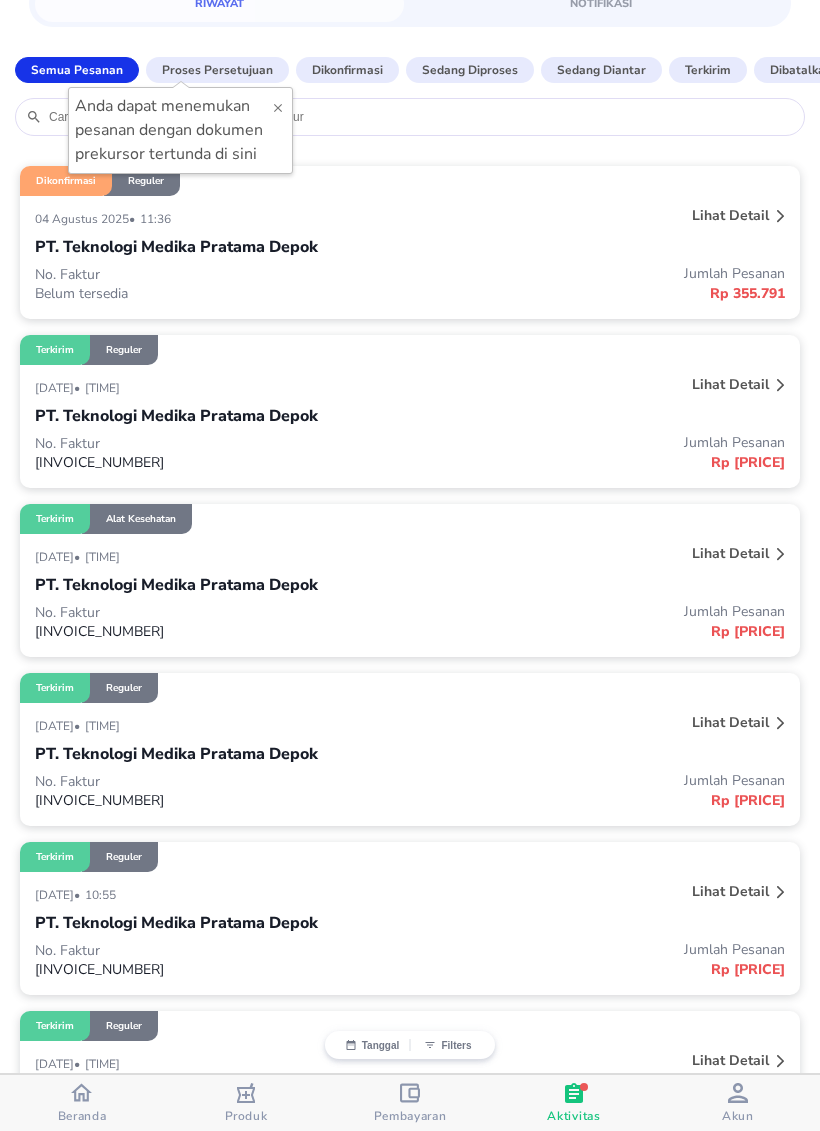 click on "PT. Teknologi Medika Pratama Depok" at bounding box center [410, 416] 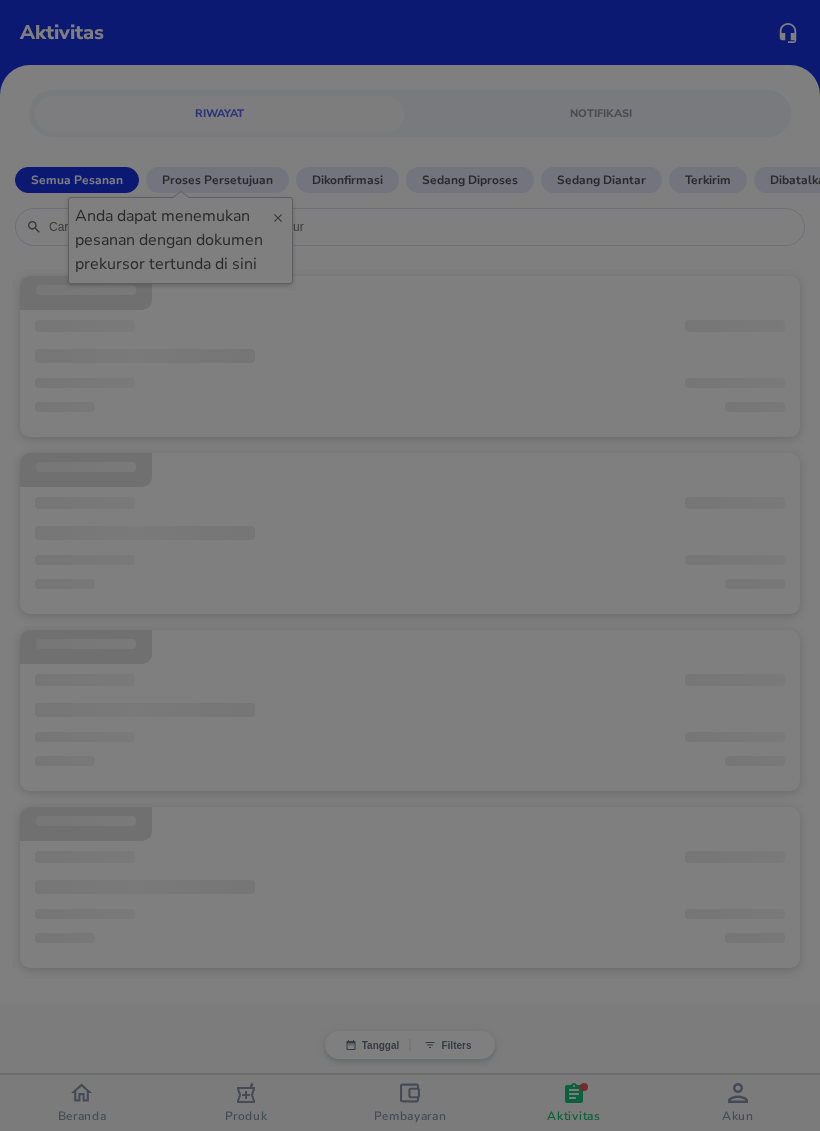 scroll, scrollTop: 0, scrollLeft: 0, axis: both 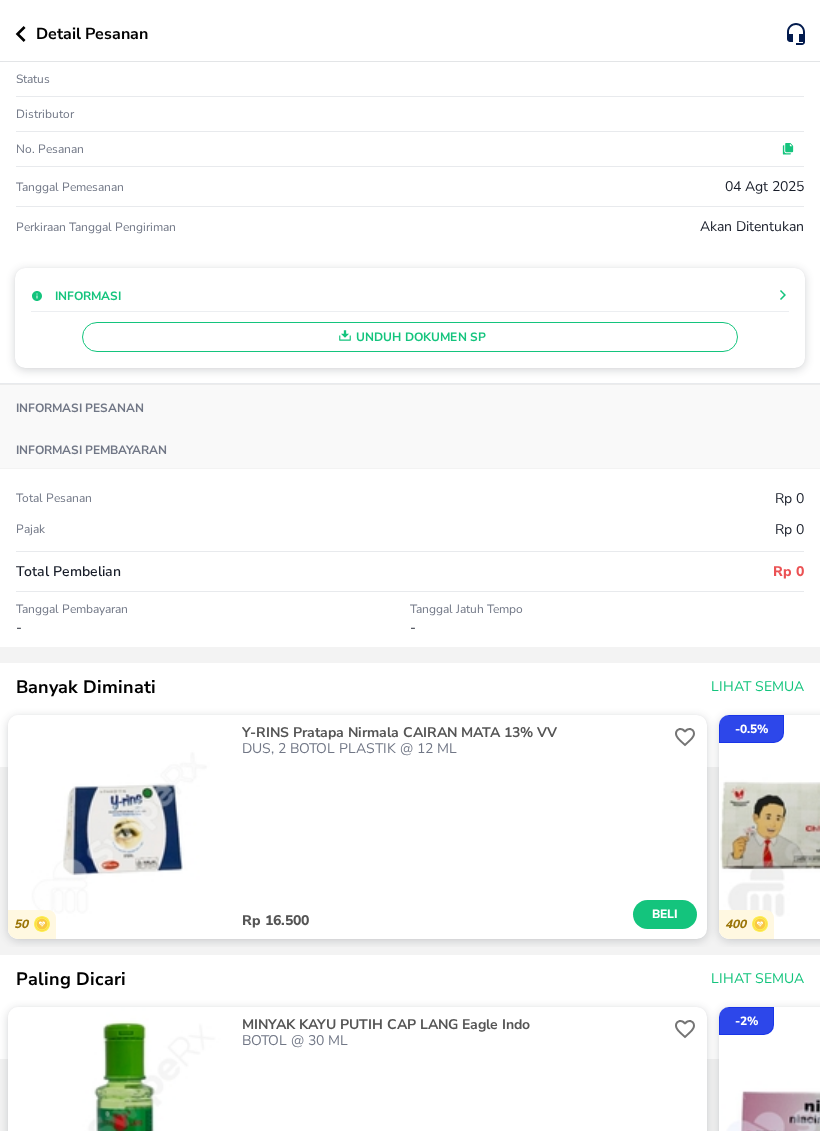 click 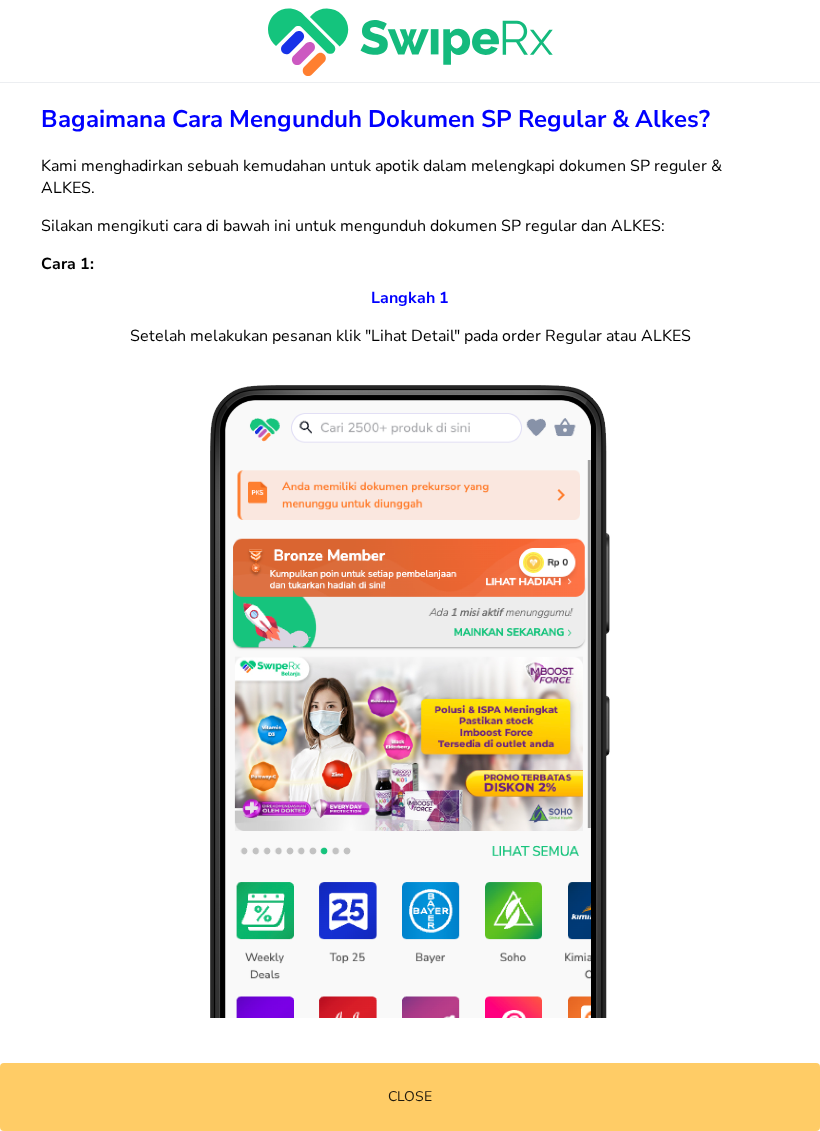 scroll, scrollTop: 0, scrollLeft: 0, axis: both 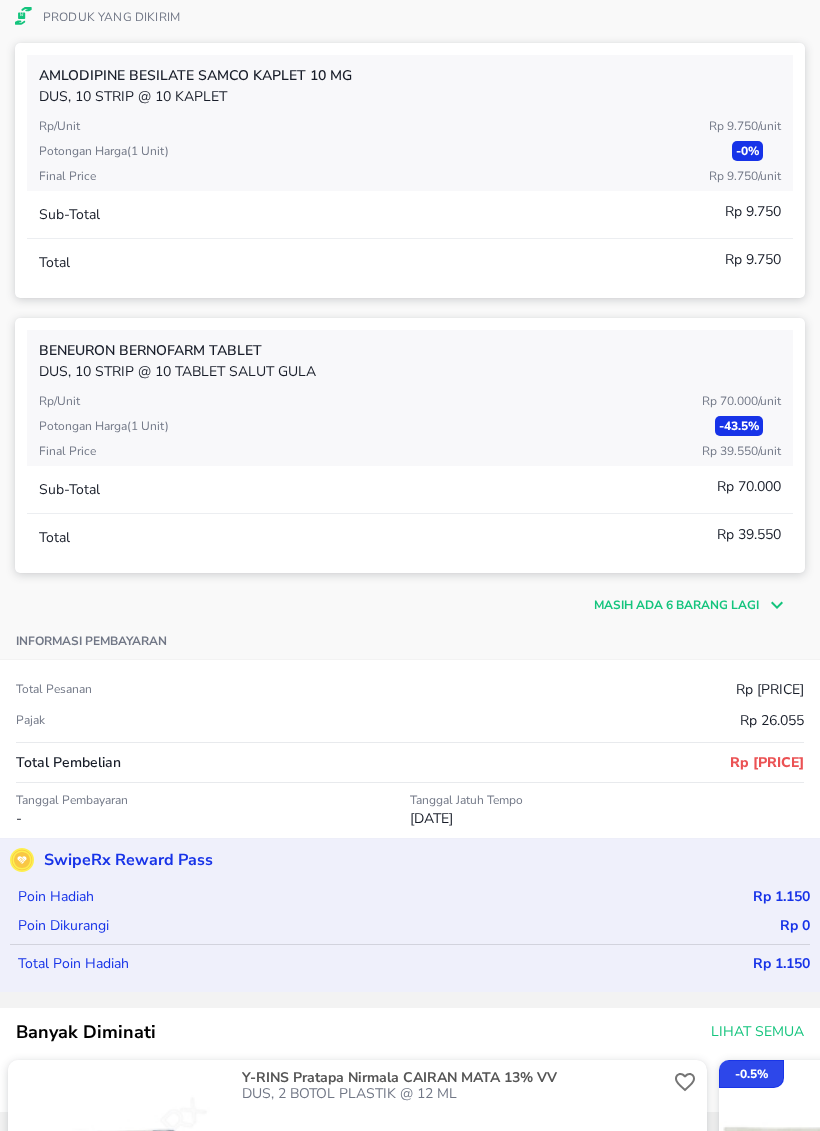 click on "Masih ada 6 barang lagi" at bounding box center [410, 595] 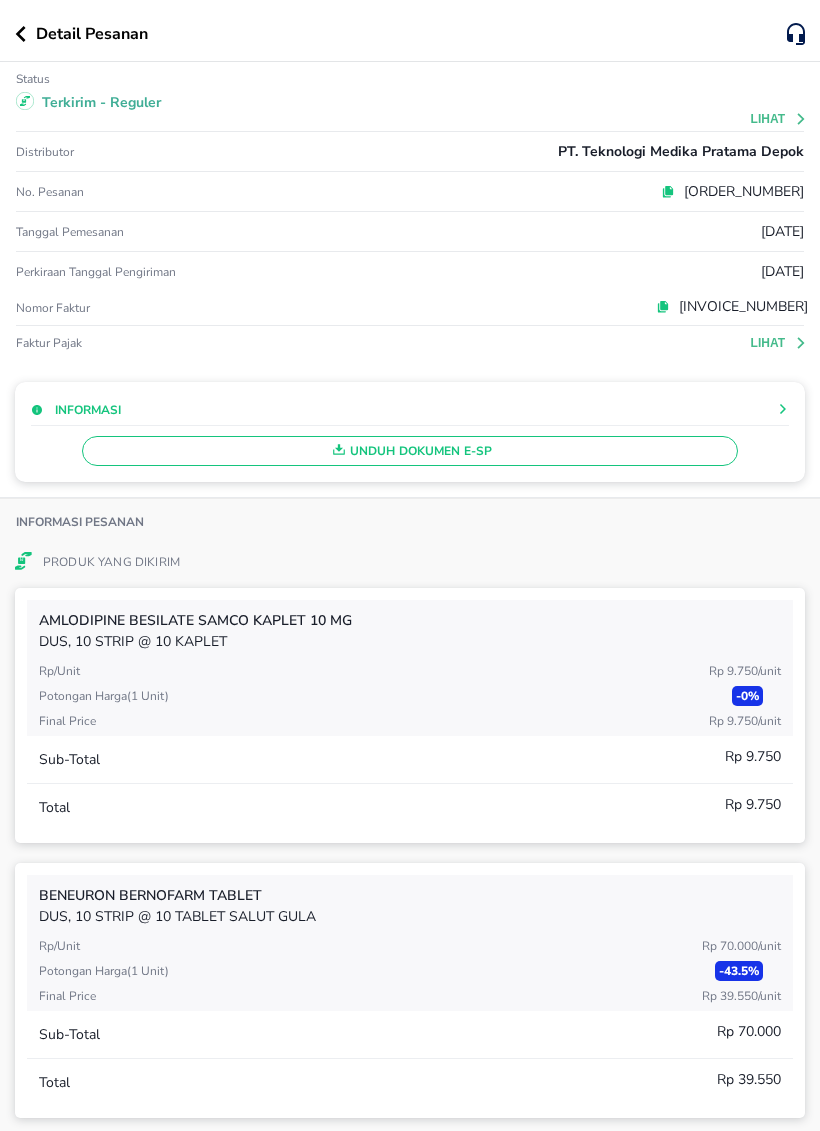 scroll, scrollTop: 0, scrollLeft: 0, axis: both 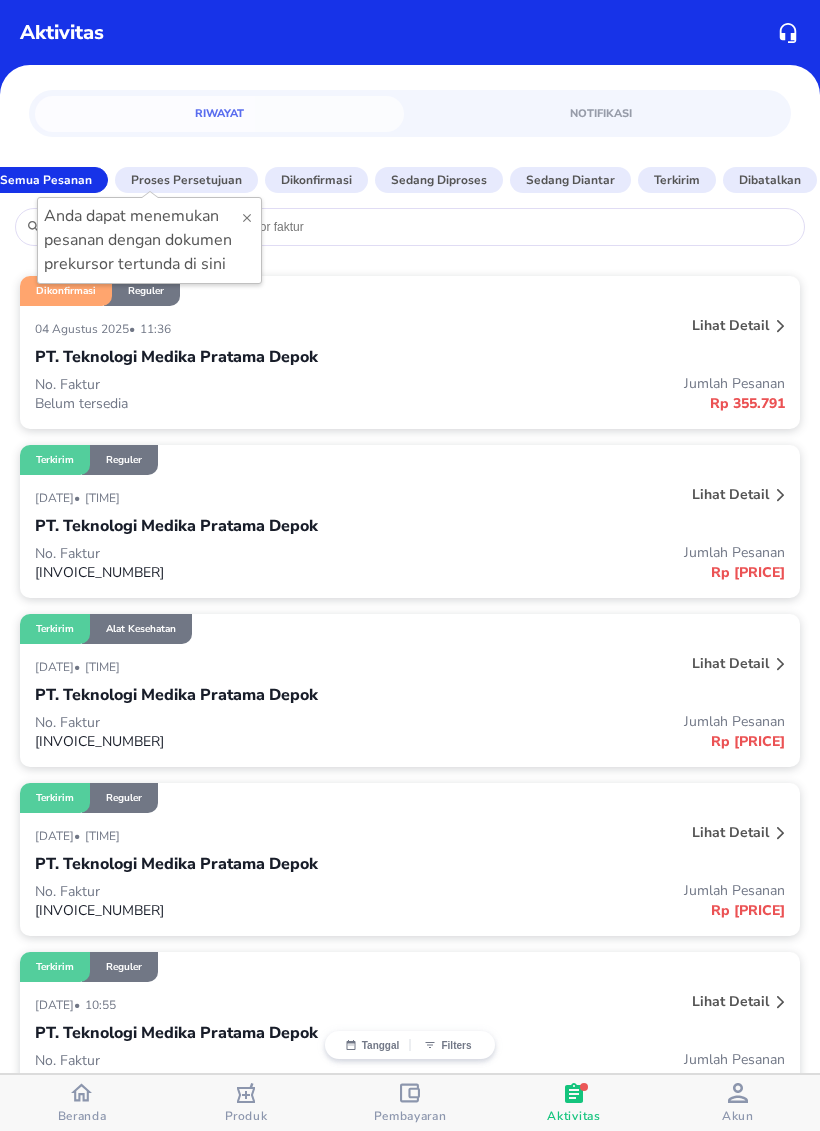 click on "Terkirim" at bounding box center (677, 180) 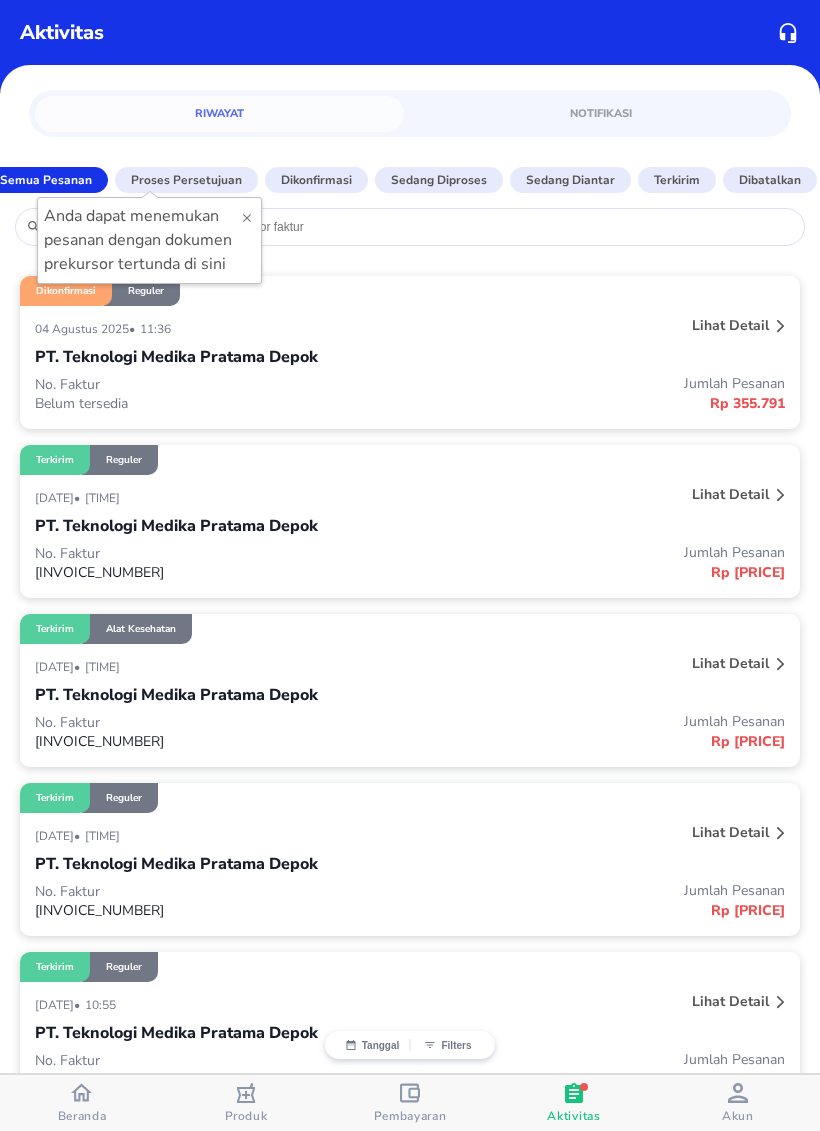 scroll, scrollTop: 0, scrollLeft: 30, axis: horizontal 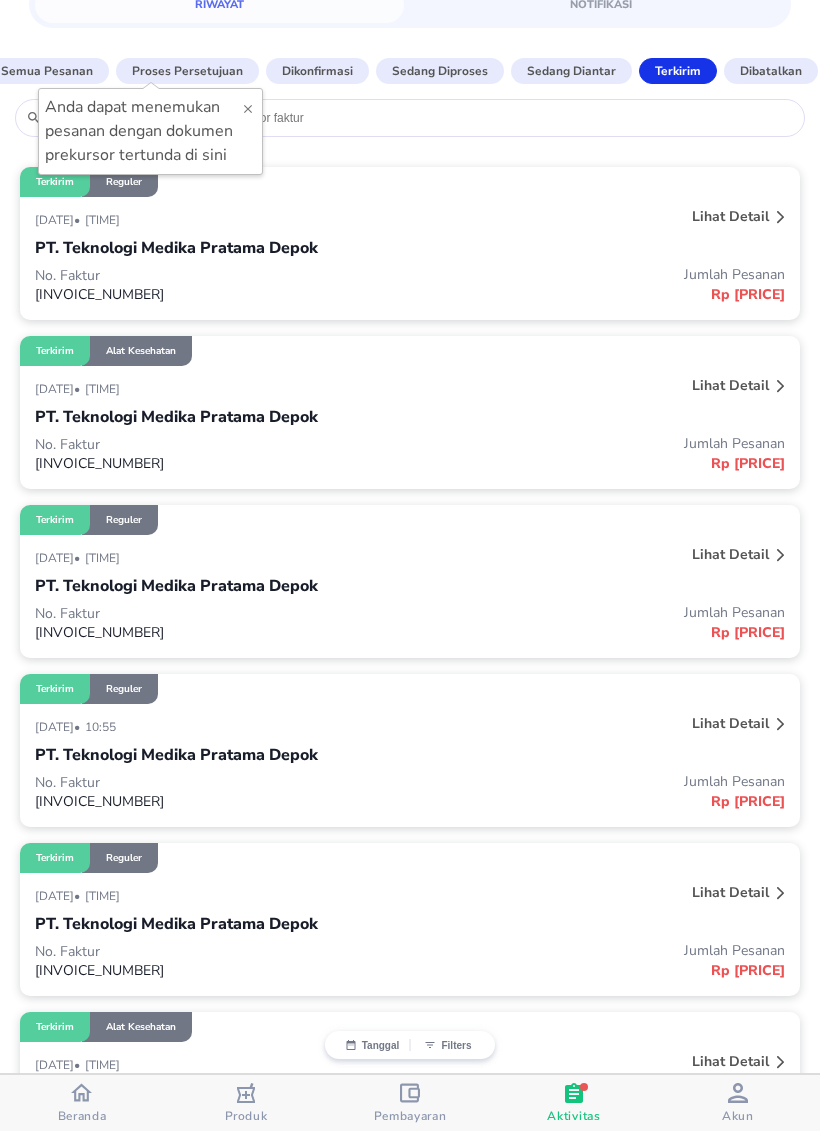 click on "Lihat detail" at bounding box center (730, 216) 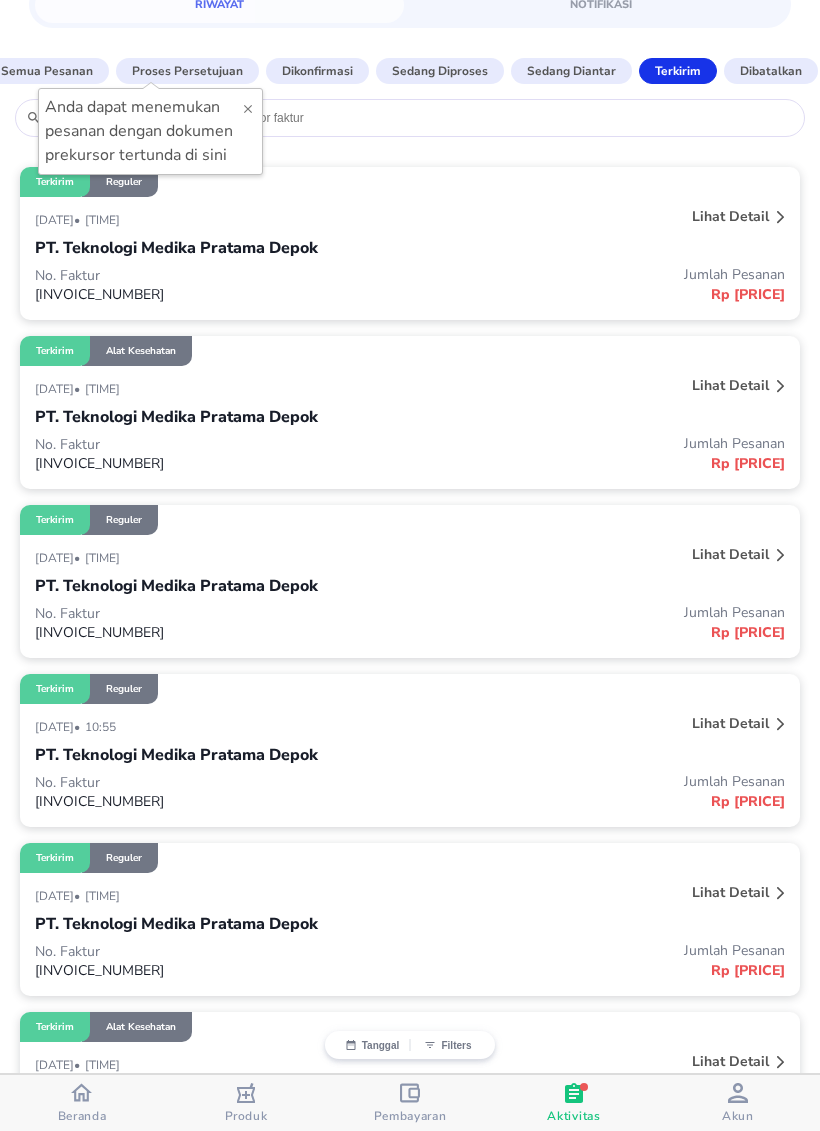 scroll, scrollTop: 0, scrollLeft: 0, axis: both 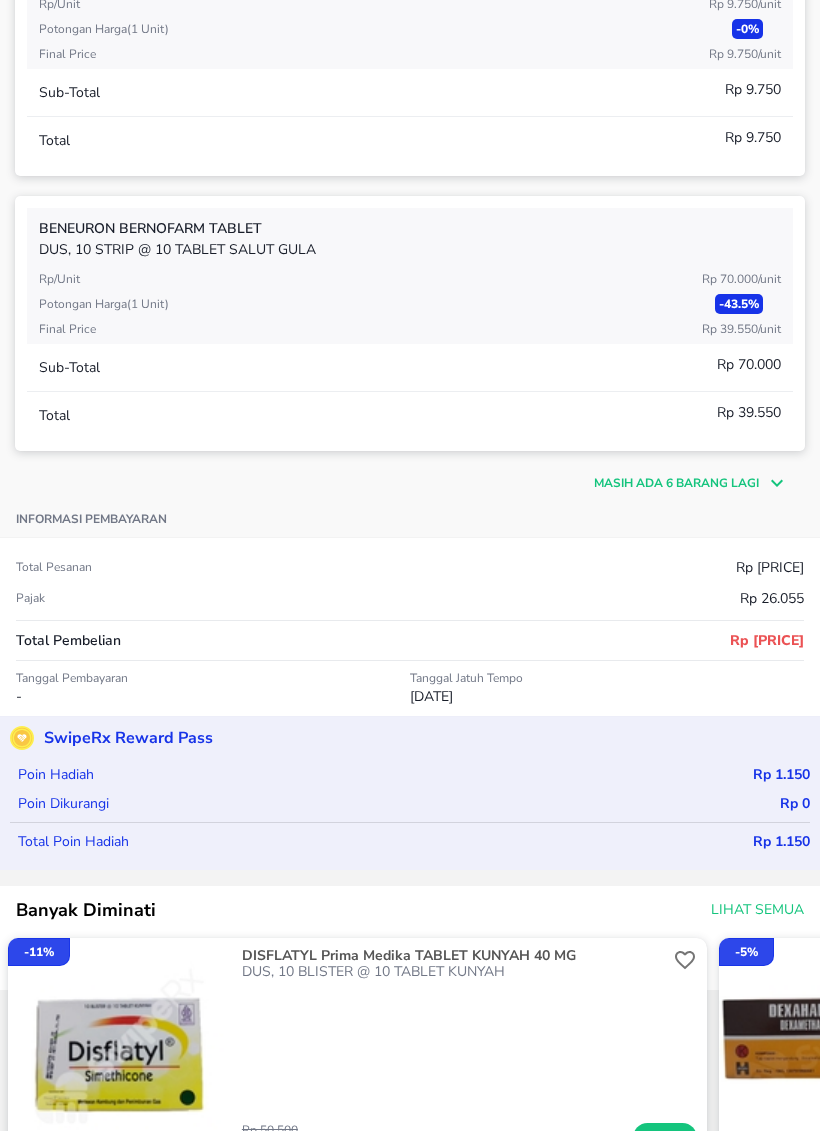 click on "Masih ada 6 barang lagi" at bounding box center [676, 483] 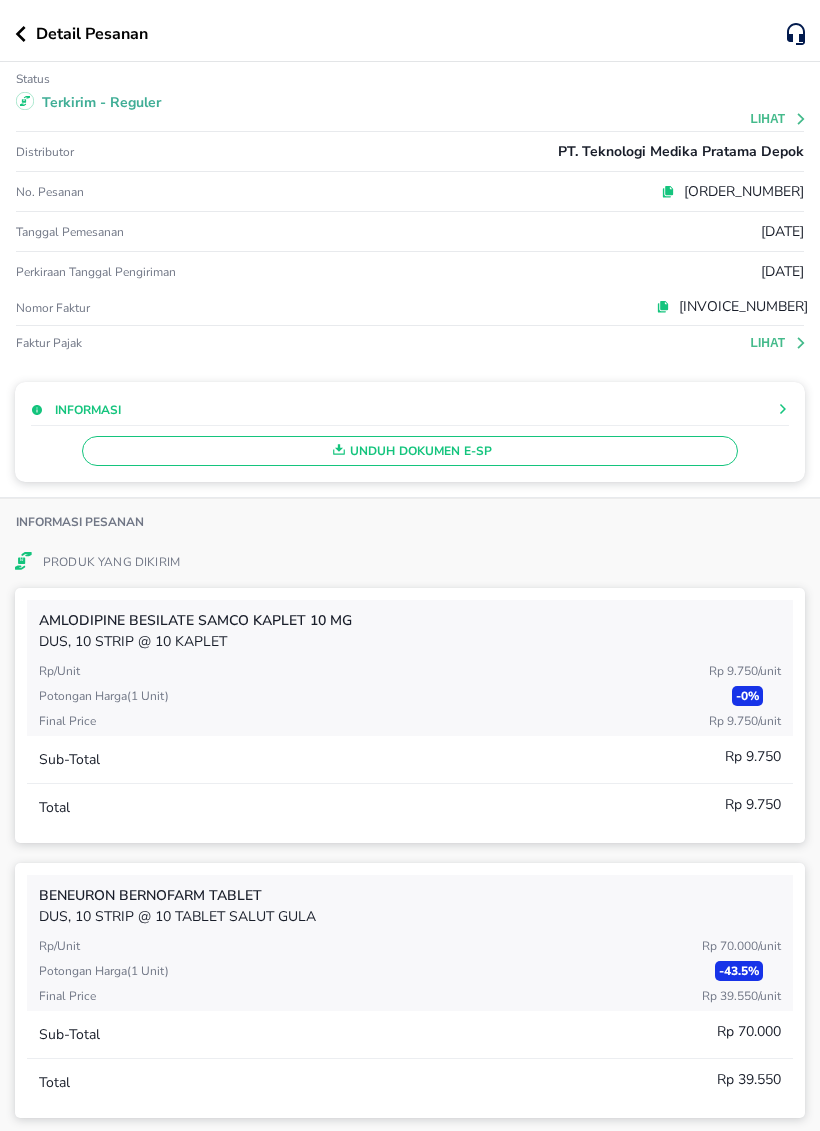 scroll, scrollTop: 0, scrollLeft: 0, axis: both 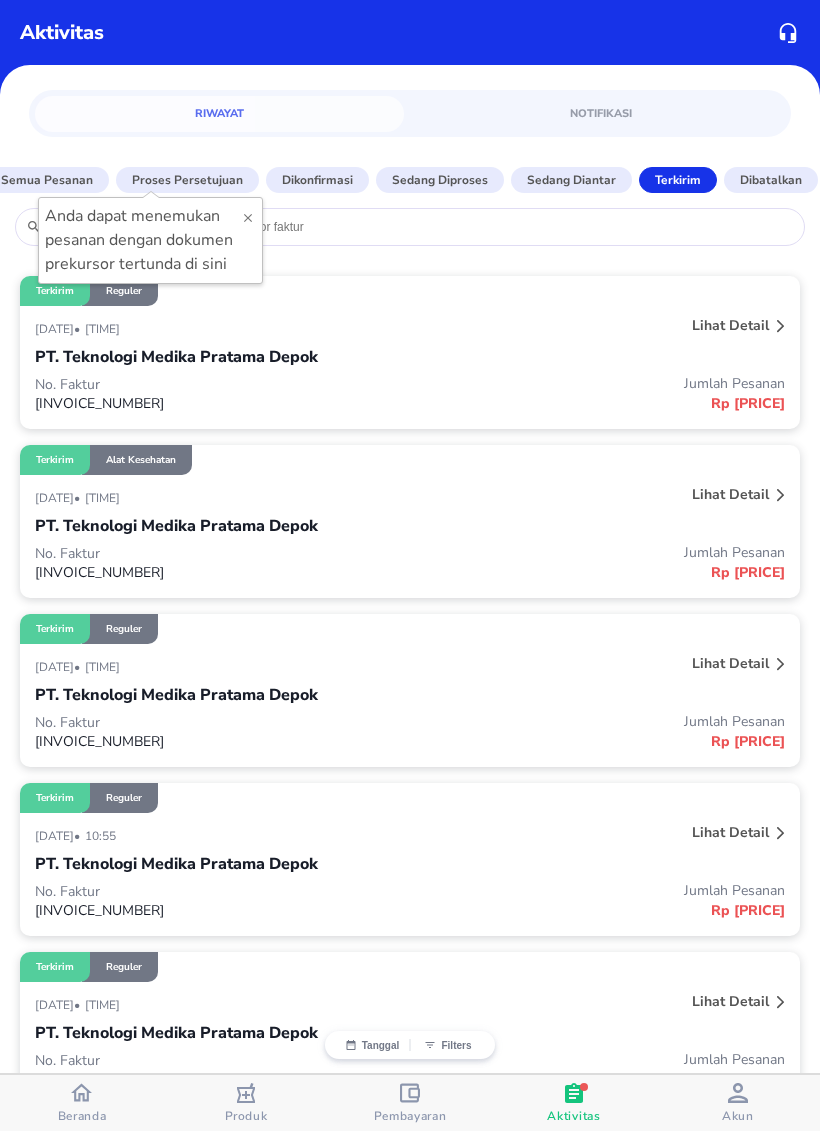 click on "Sedang diantar" at bounding box center (571, 180) 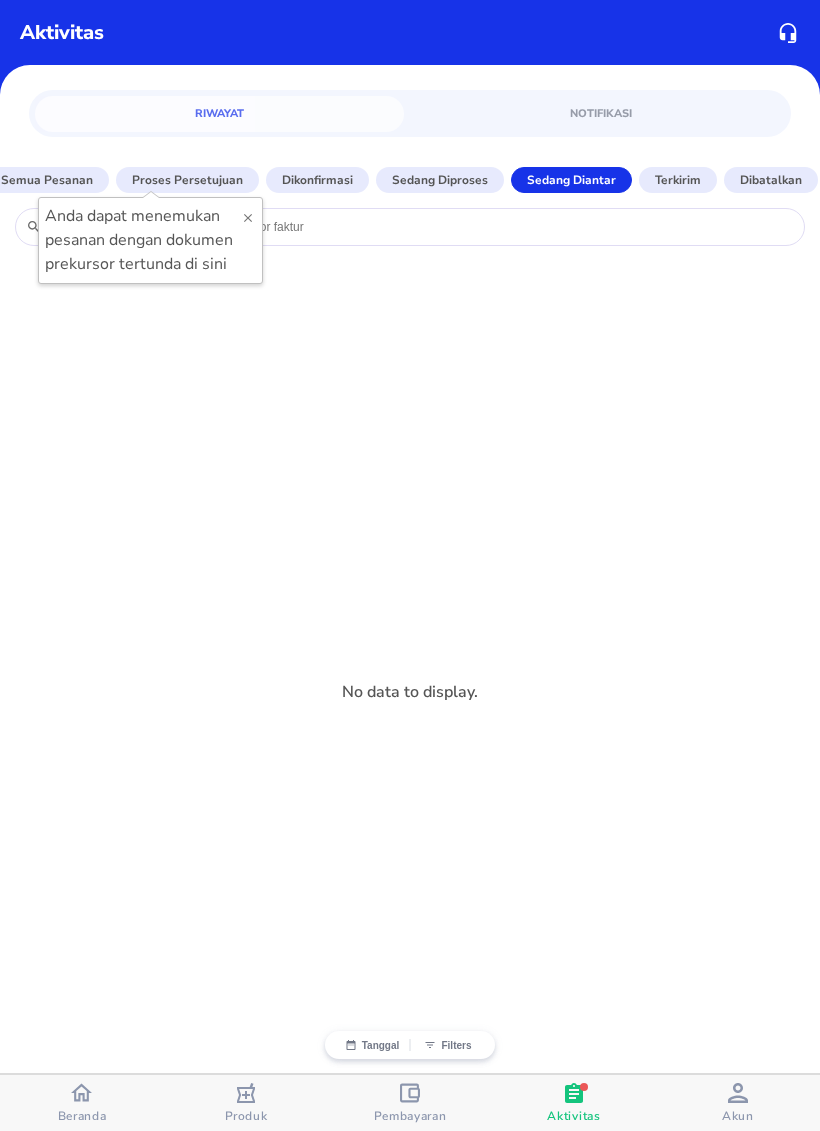 click on "Terkirim" at bounding box center (678, 180) 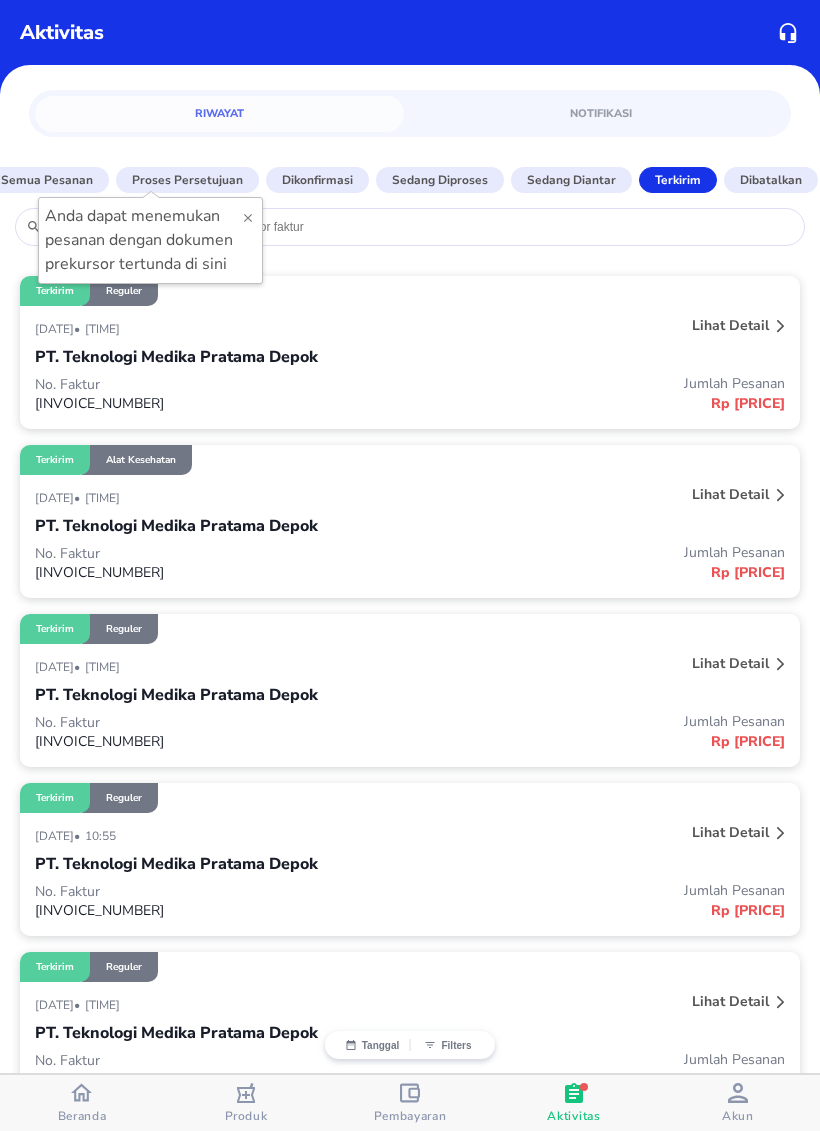 click on "Jumlah Pesanan" at bounding box center [597, 383] 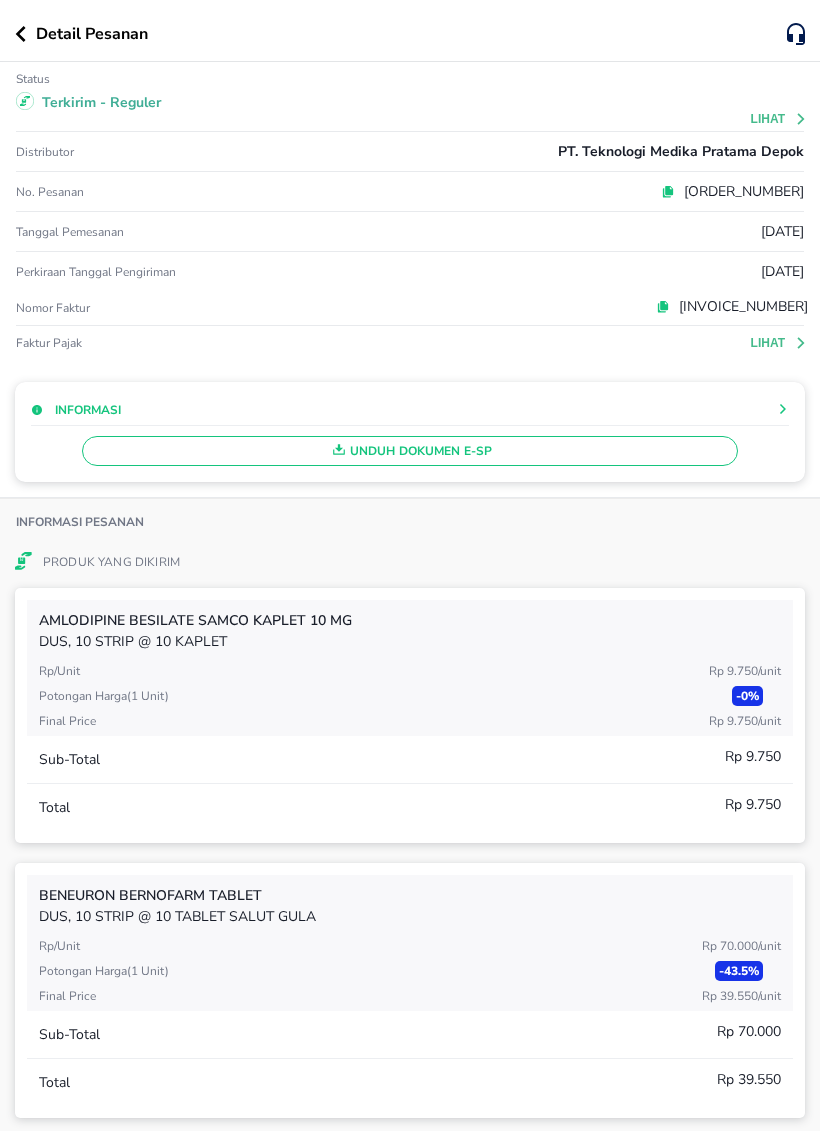 click on "Lihat" at bounding box center [779, 119] 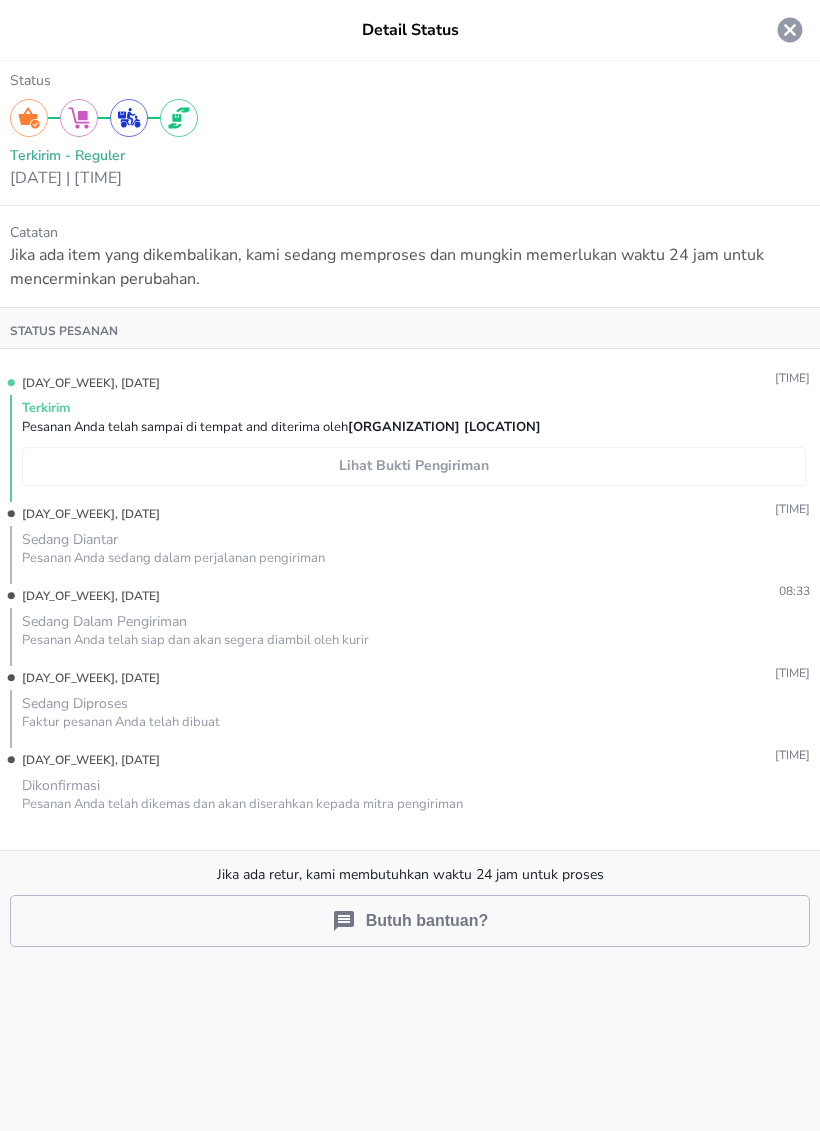 click on "Lihat Bukti Pengiriman" at bounding box center [414, 466] 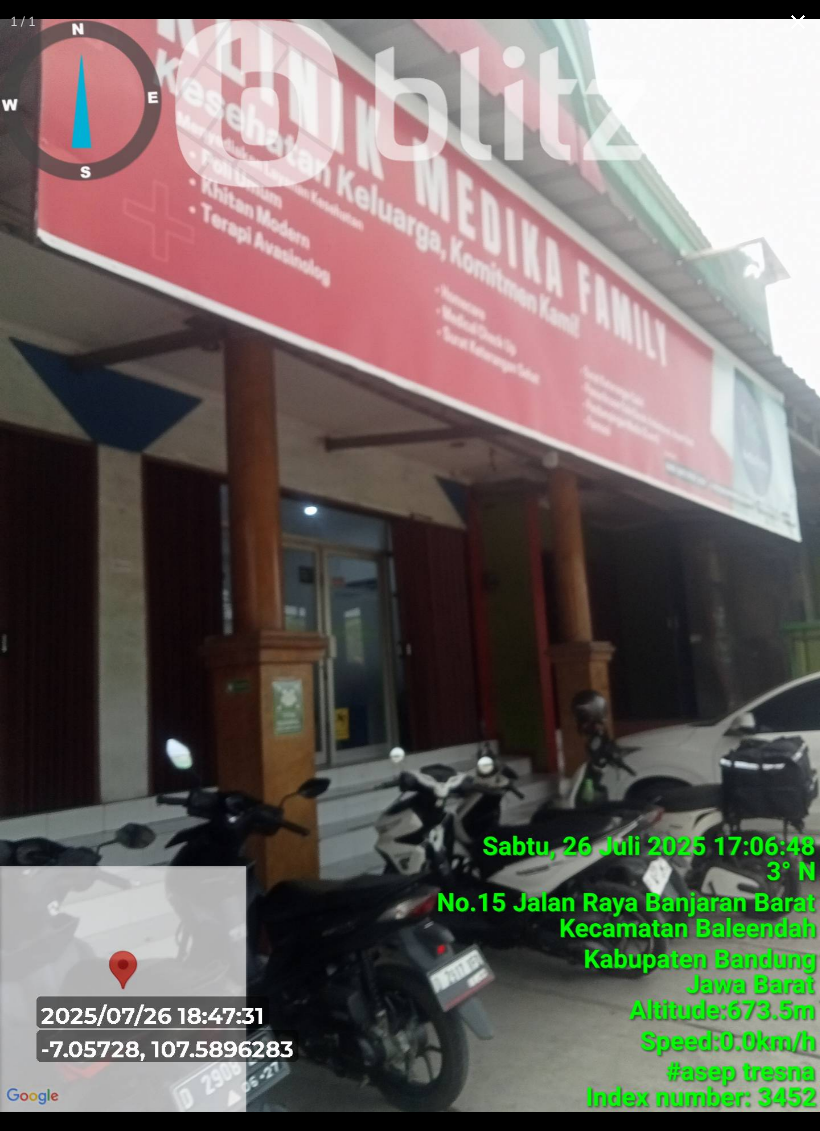 click at bounding box center [798, 22] 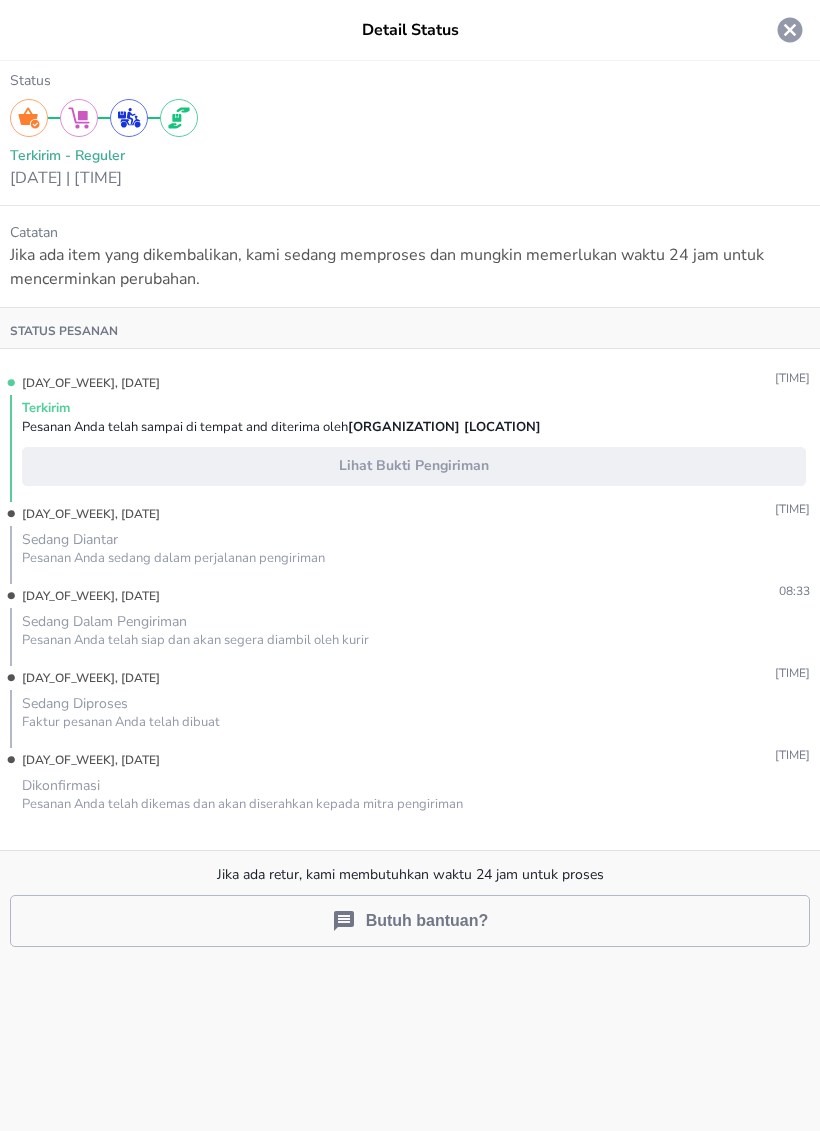 click 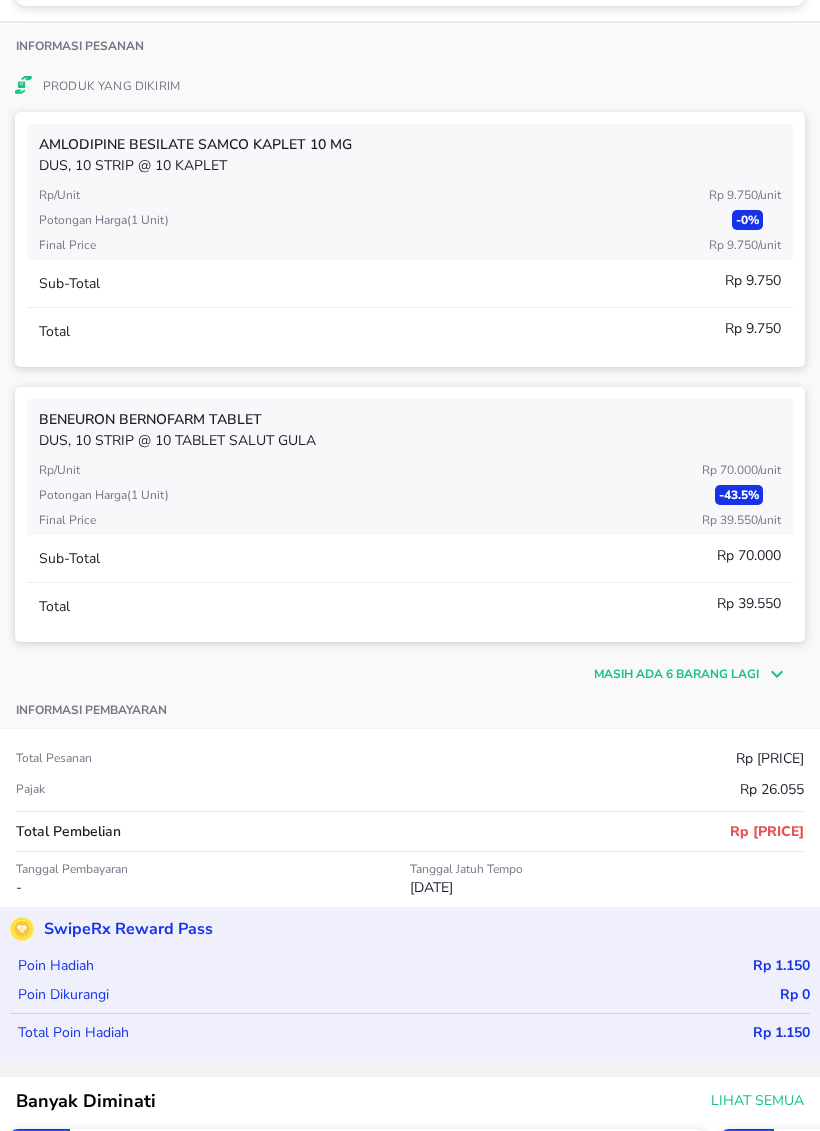 scroll, scrollTop: 508, scrollLeft: 0, axis: vertical 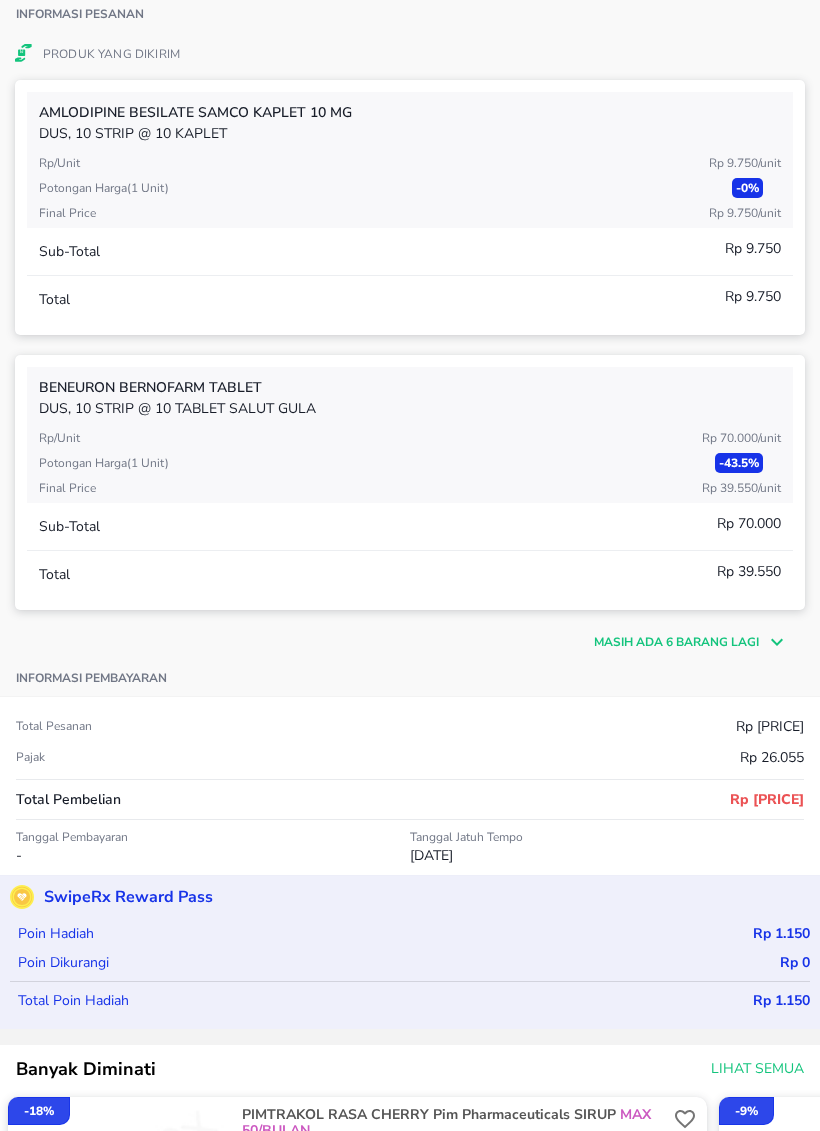 click on "Masih ada 6 barang lagi" at bounding box center [676, 642] 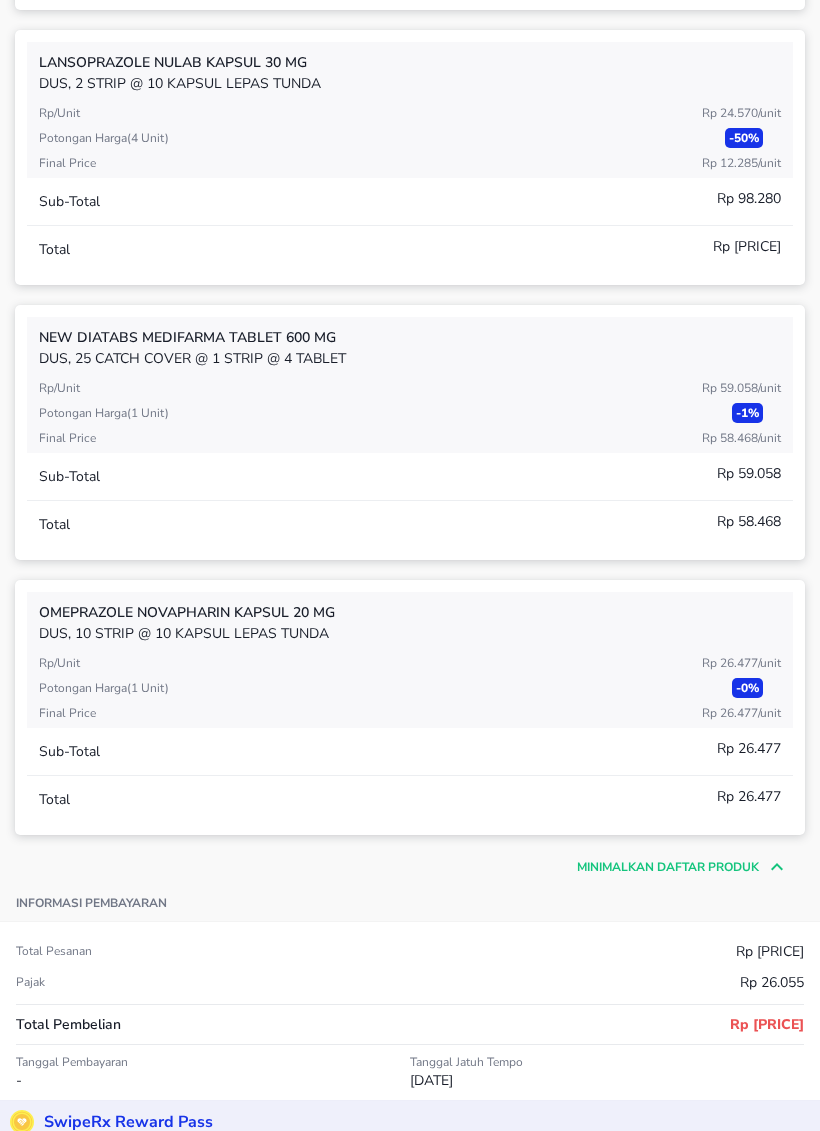 scroll, scrollTop: 1945, scrollLeft: 0, axis: vertical 